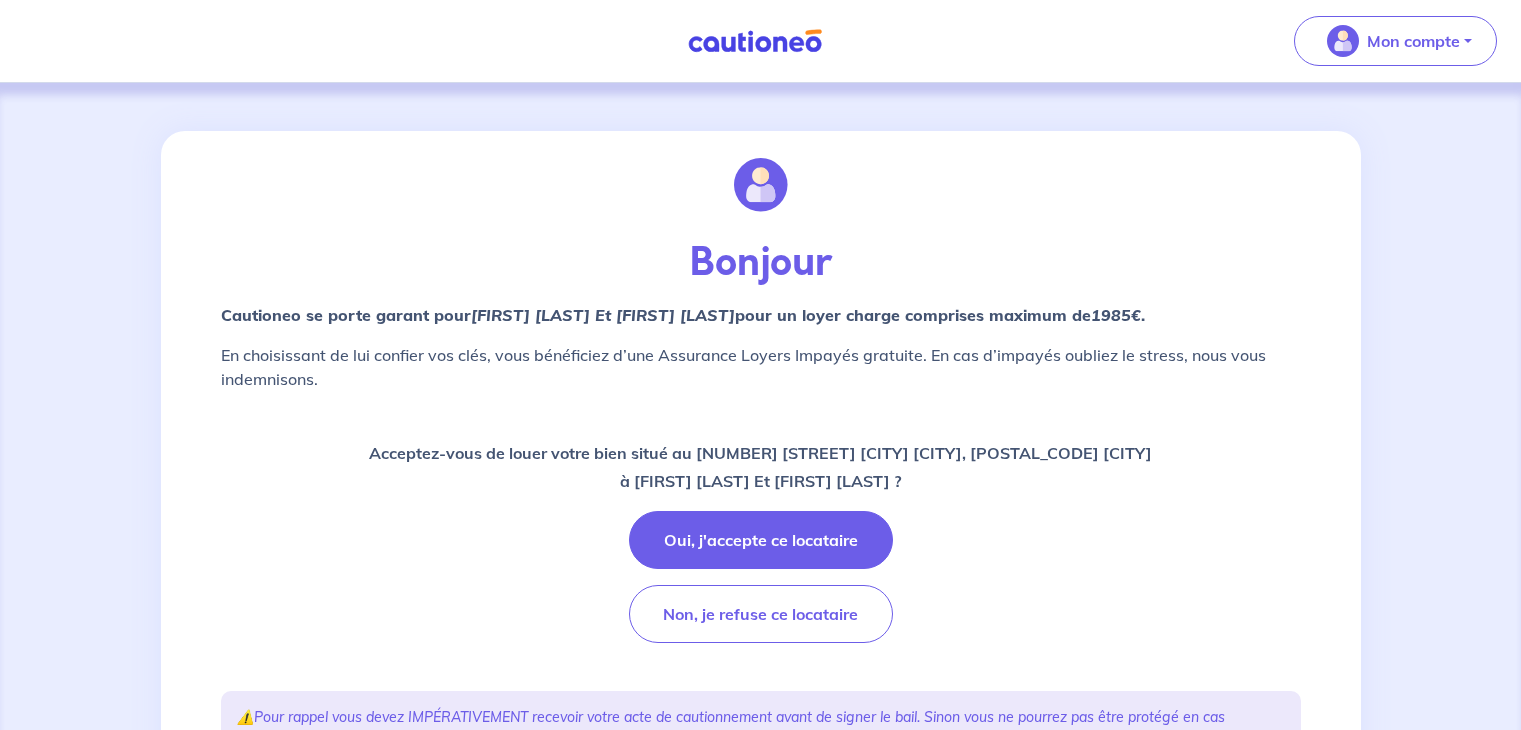 scroll, scrollTop: 0, scrollLeft: 0, axis: both 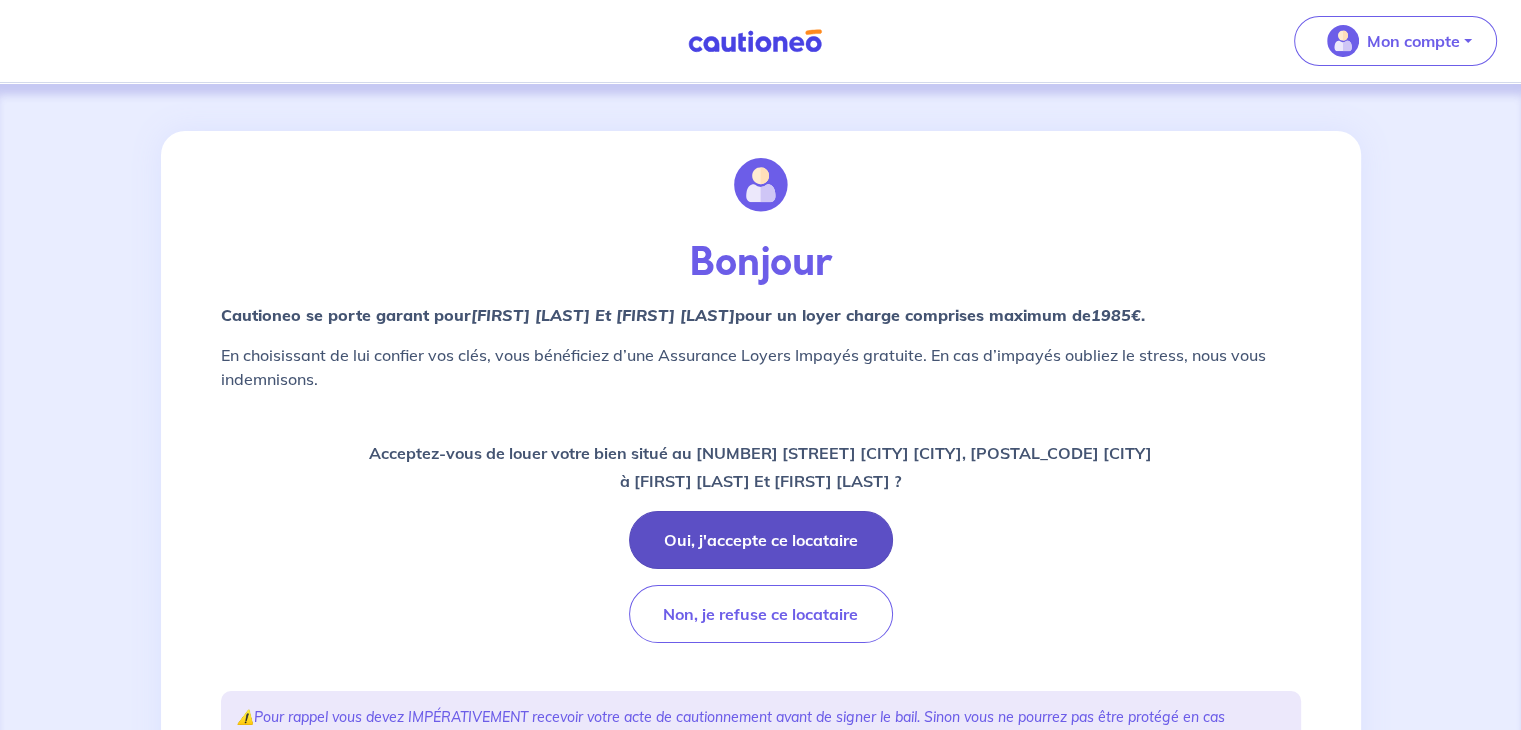 click on "Oui, j'accepte ce locataire" at bounding box center [761, 540] 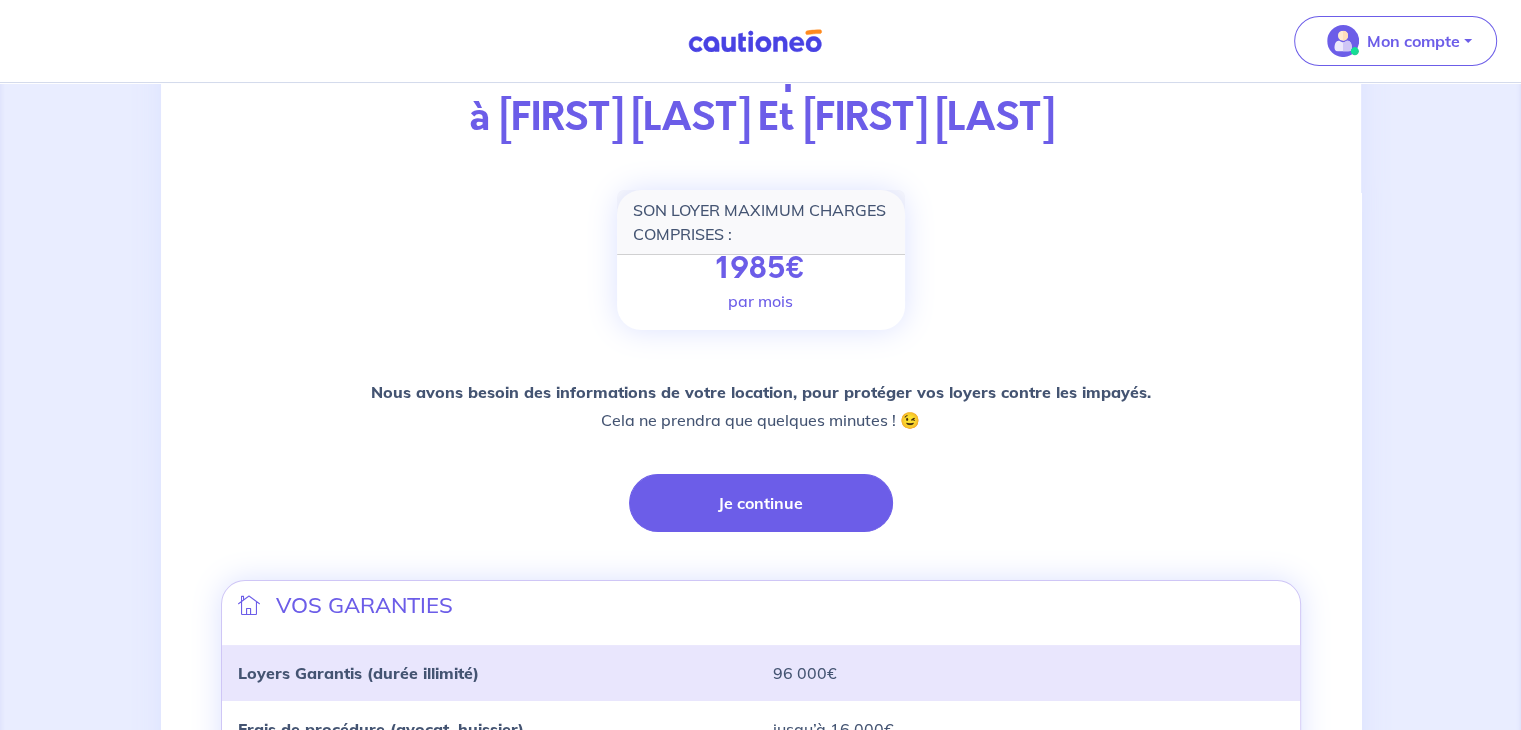 scroll, scrollTop: 300, scrollLeft: 0, axis: vertical 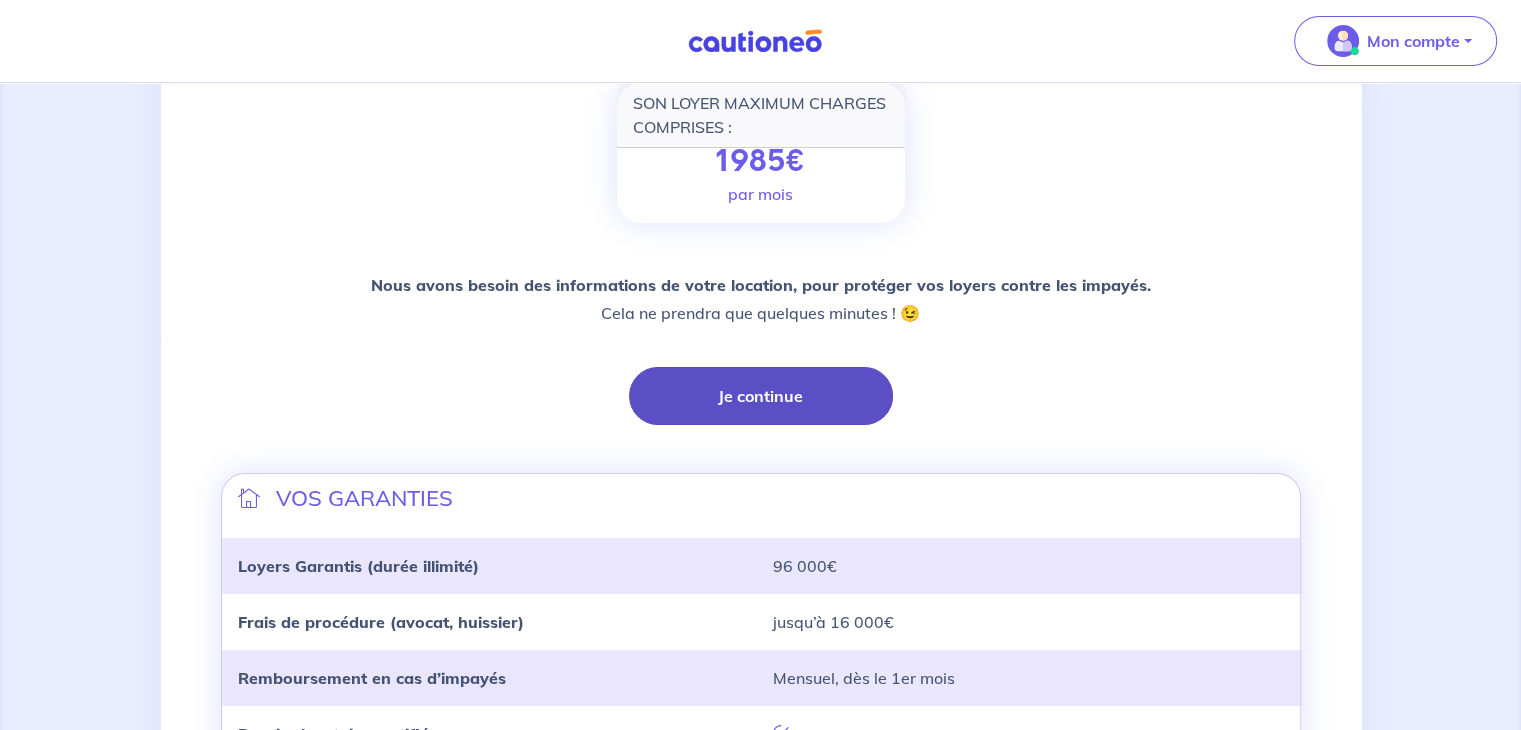 click on "Je continue" at bounding box center [761, 396] 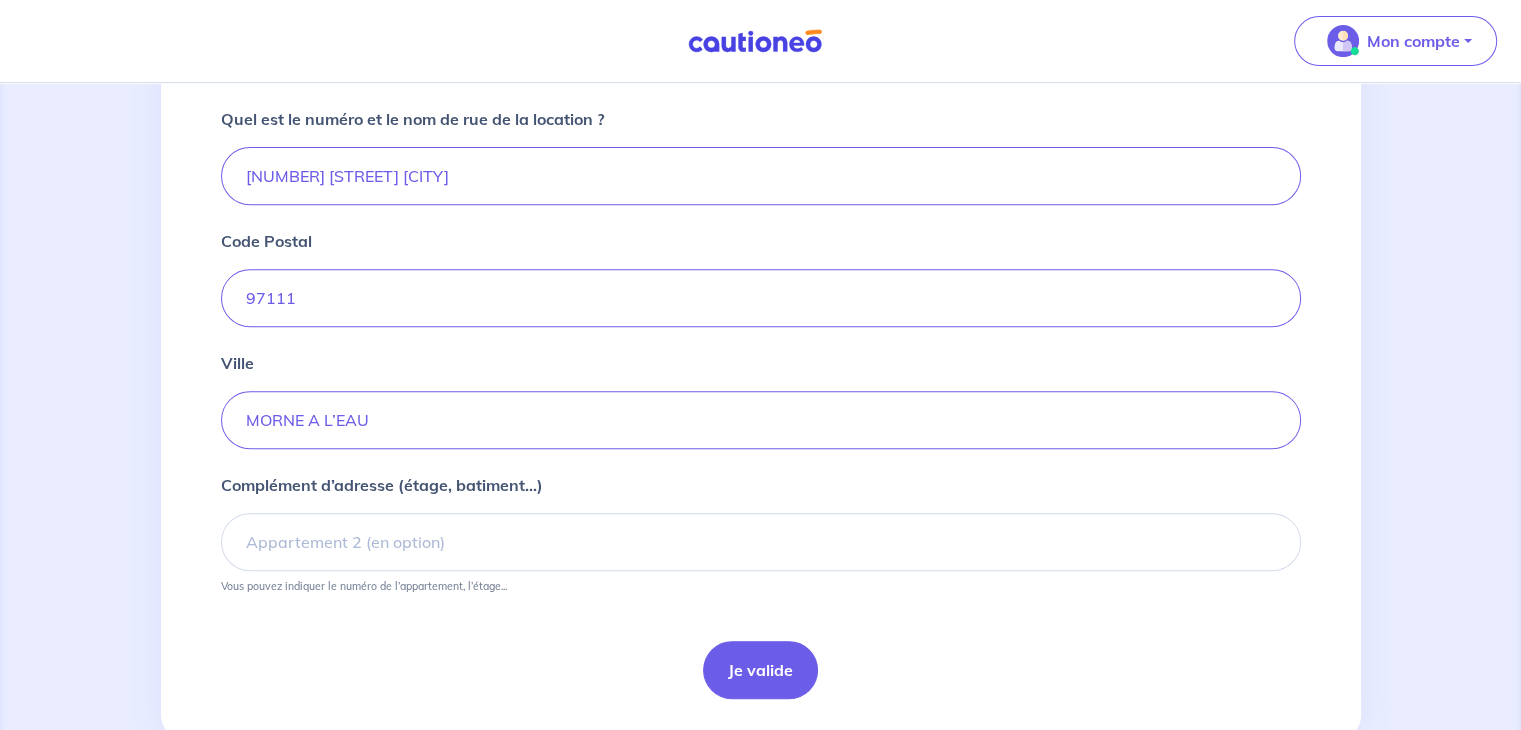 scroll, scrollTop: 801, scrollLeft: 0, axis: vertical 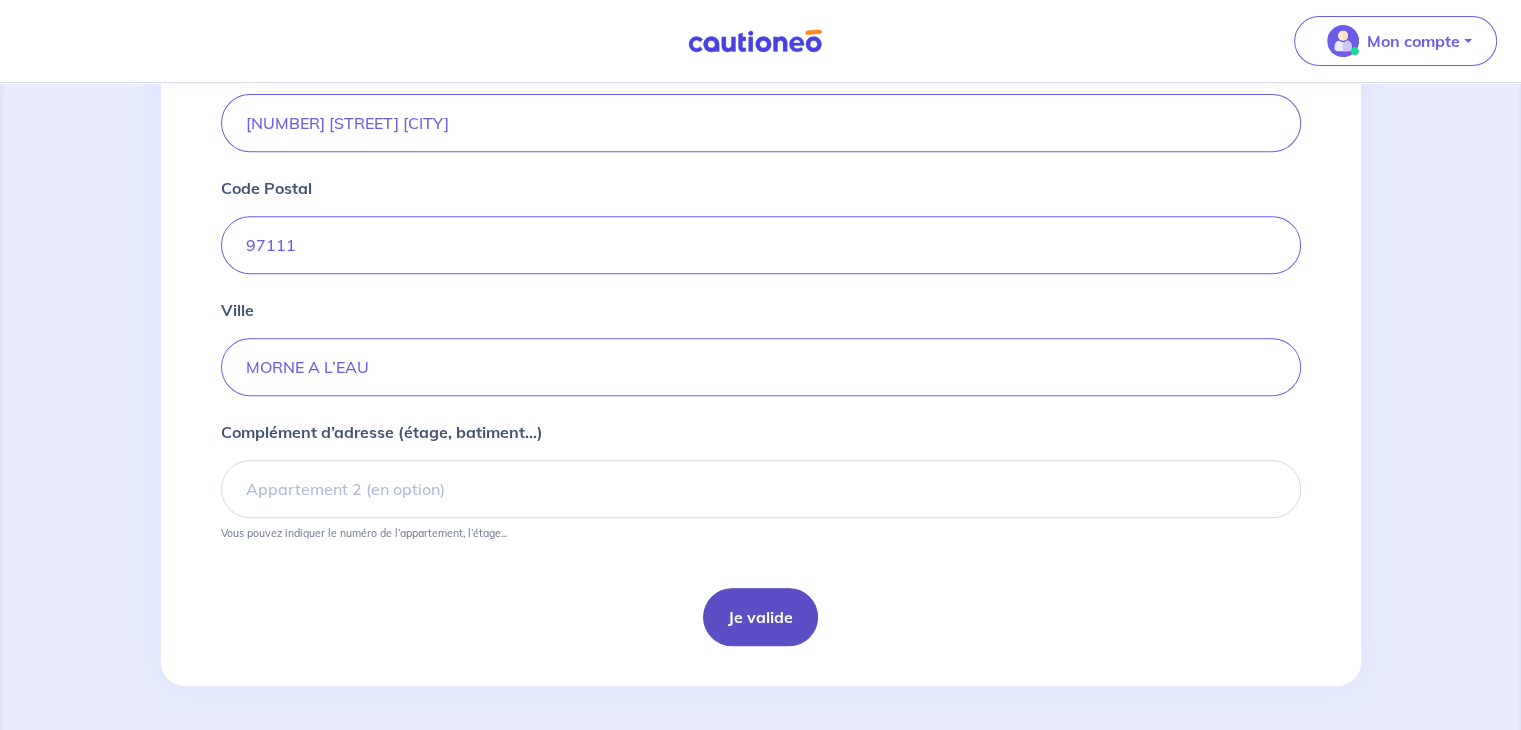 click on "Je valide" at bounding box center [760, 617] 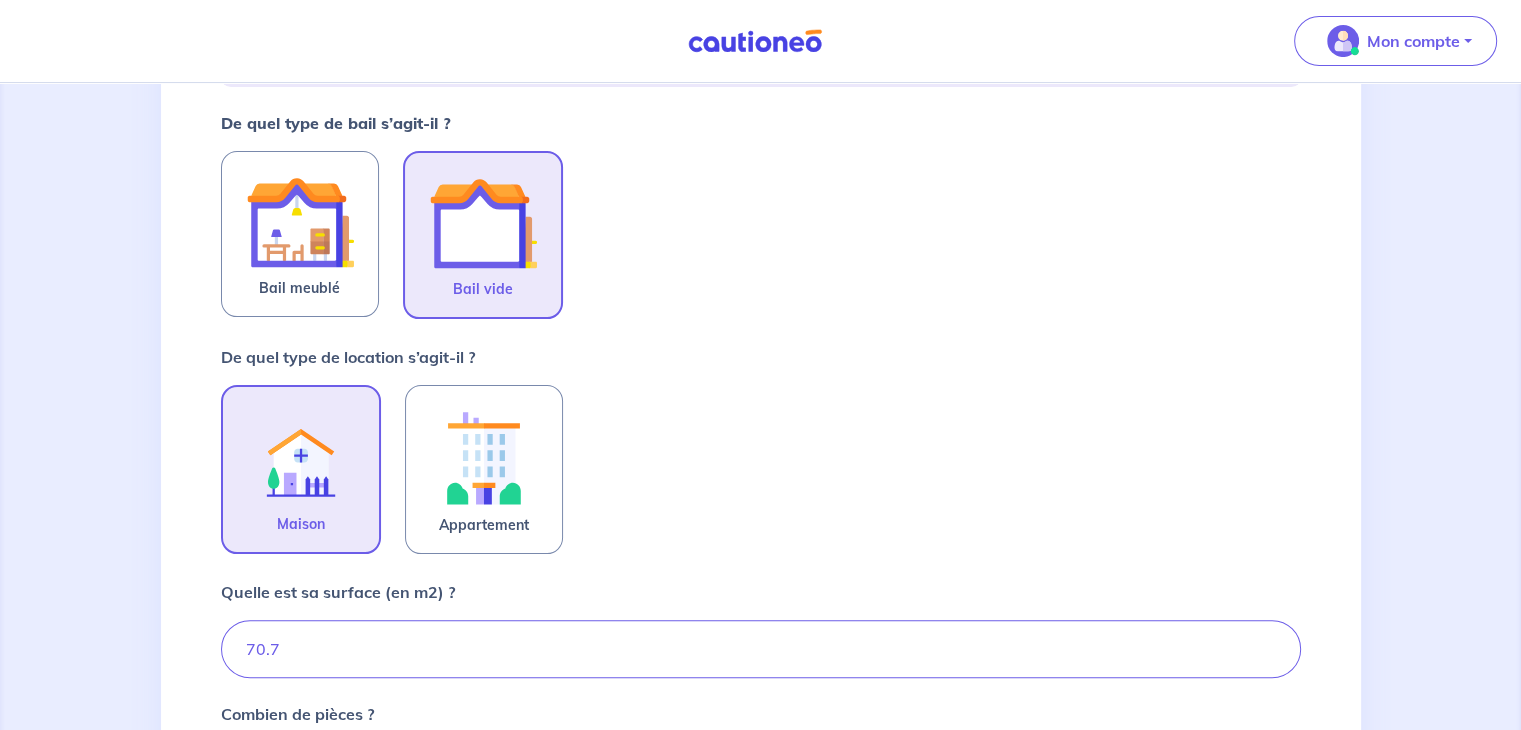 scroll, scrollTop: 500, scrollLeft: 0, axis: vertical 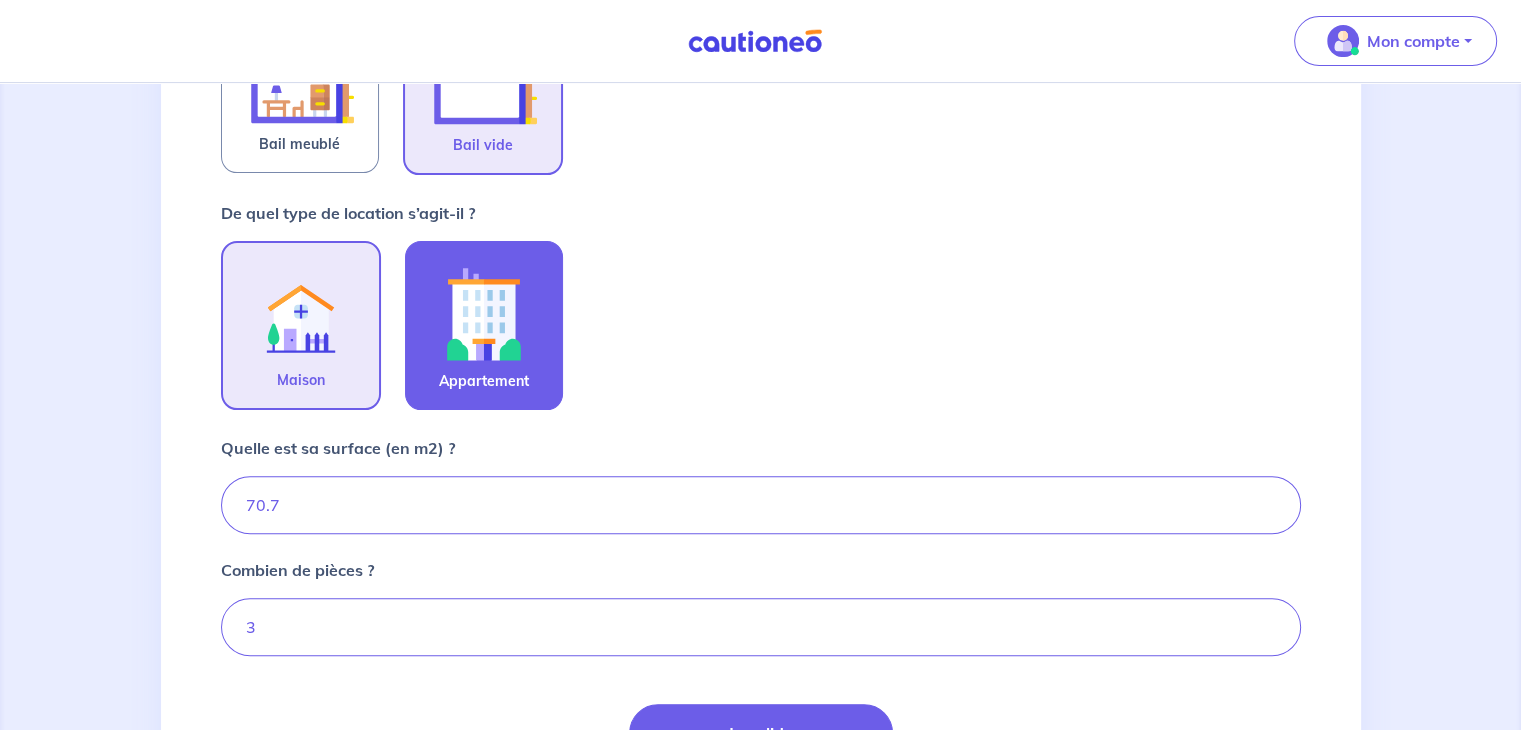 click at bounding box center (484, 313) 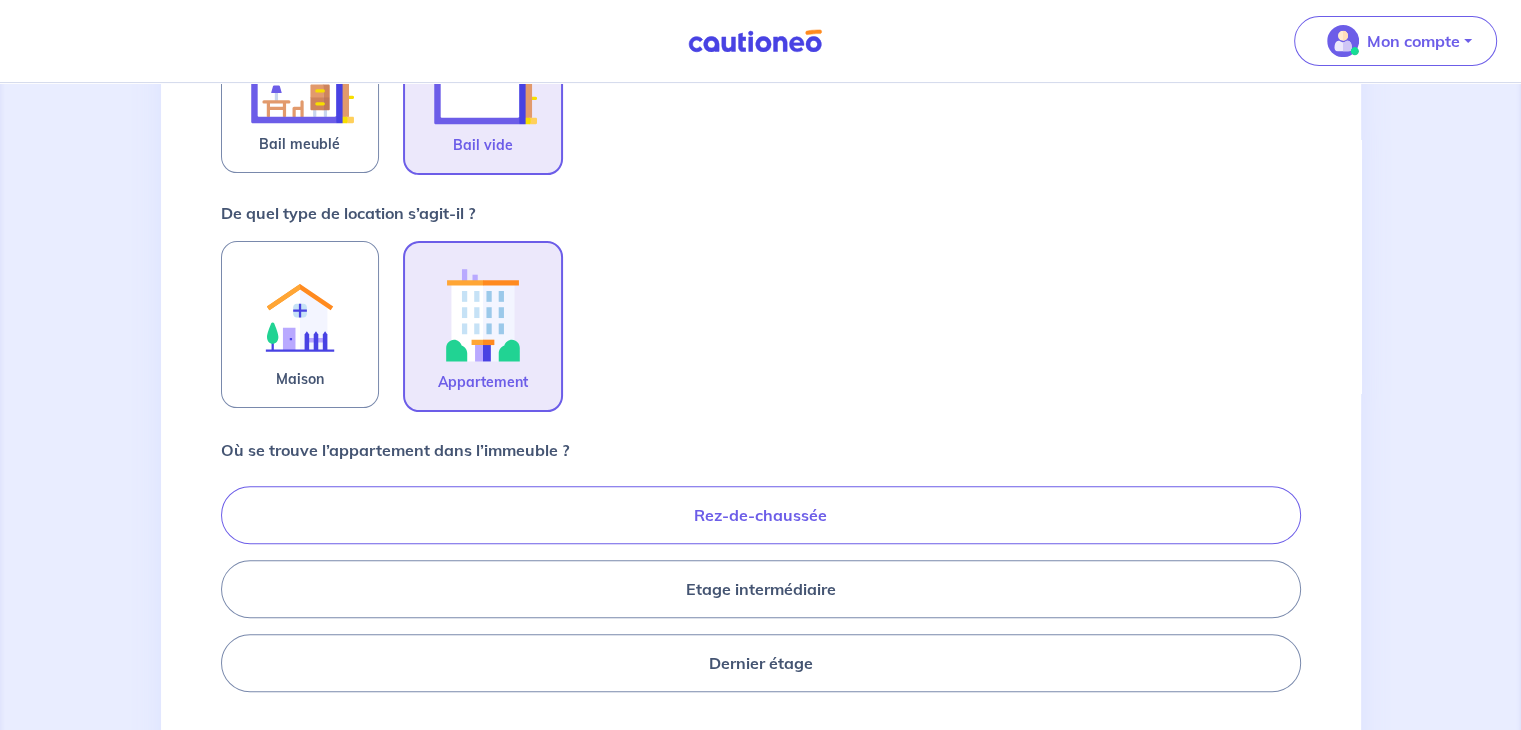 click on "Rez-de-chaussée" at bounding box center [761, 515] 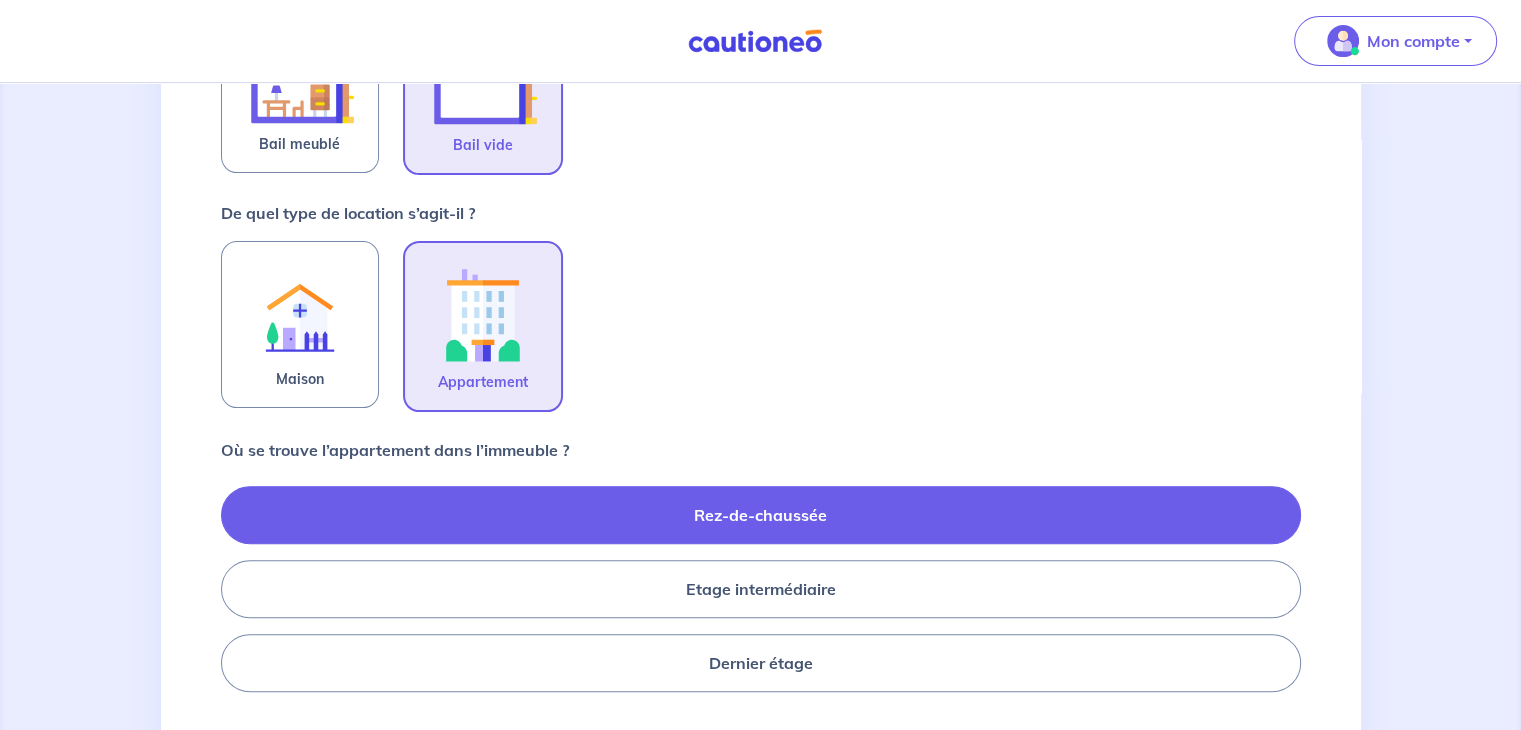 radio on "true" 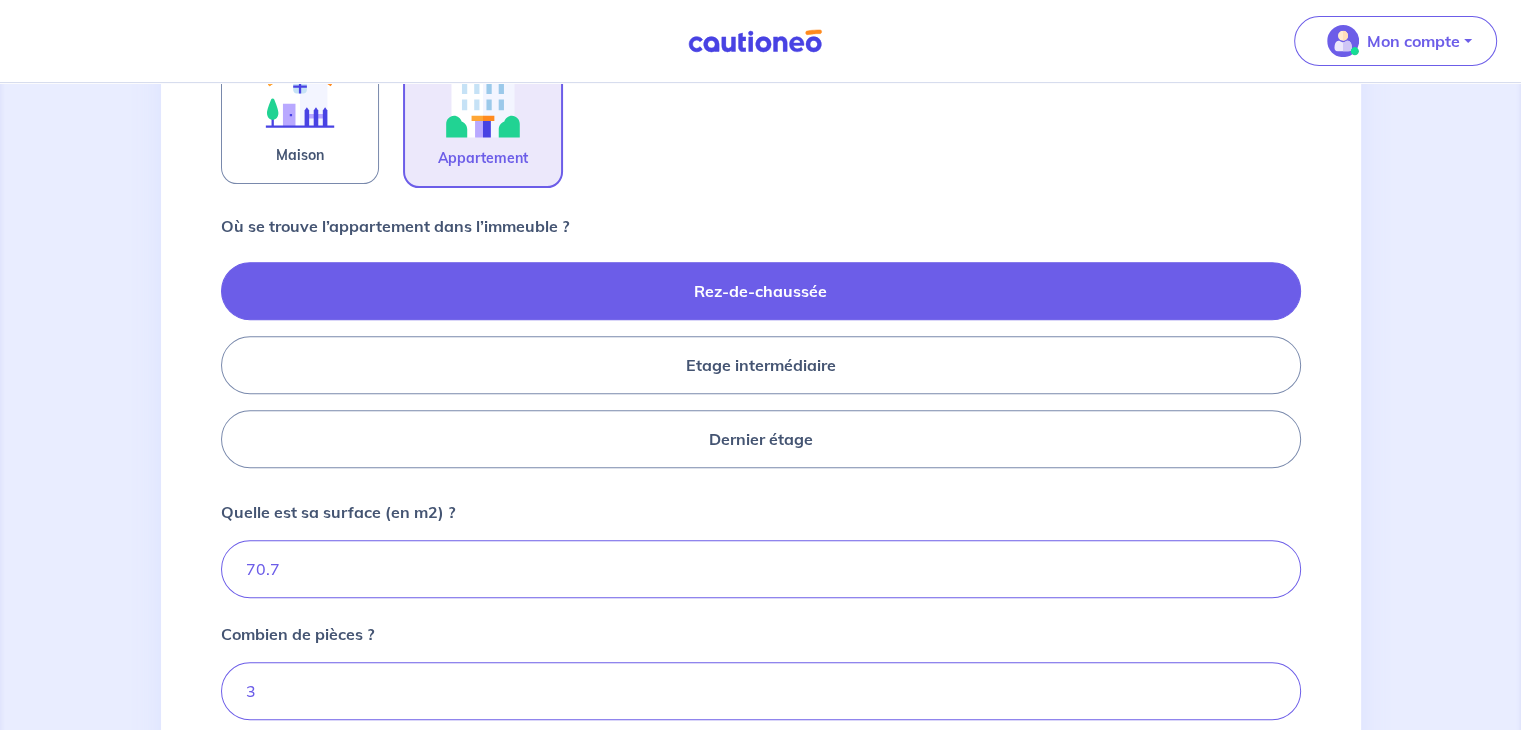 scroll, scrollTop: 900, scrollLeft: 0, axis: vertical 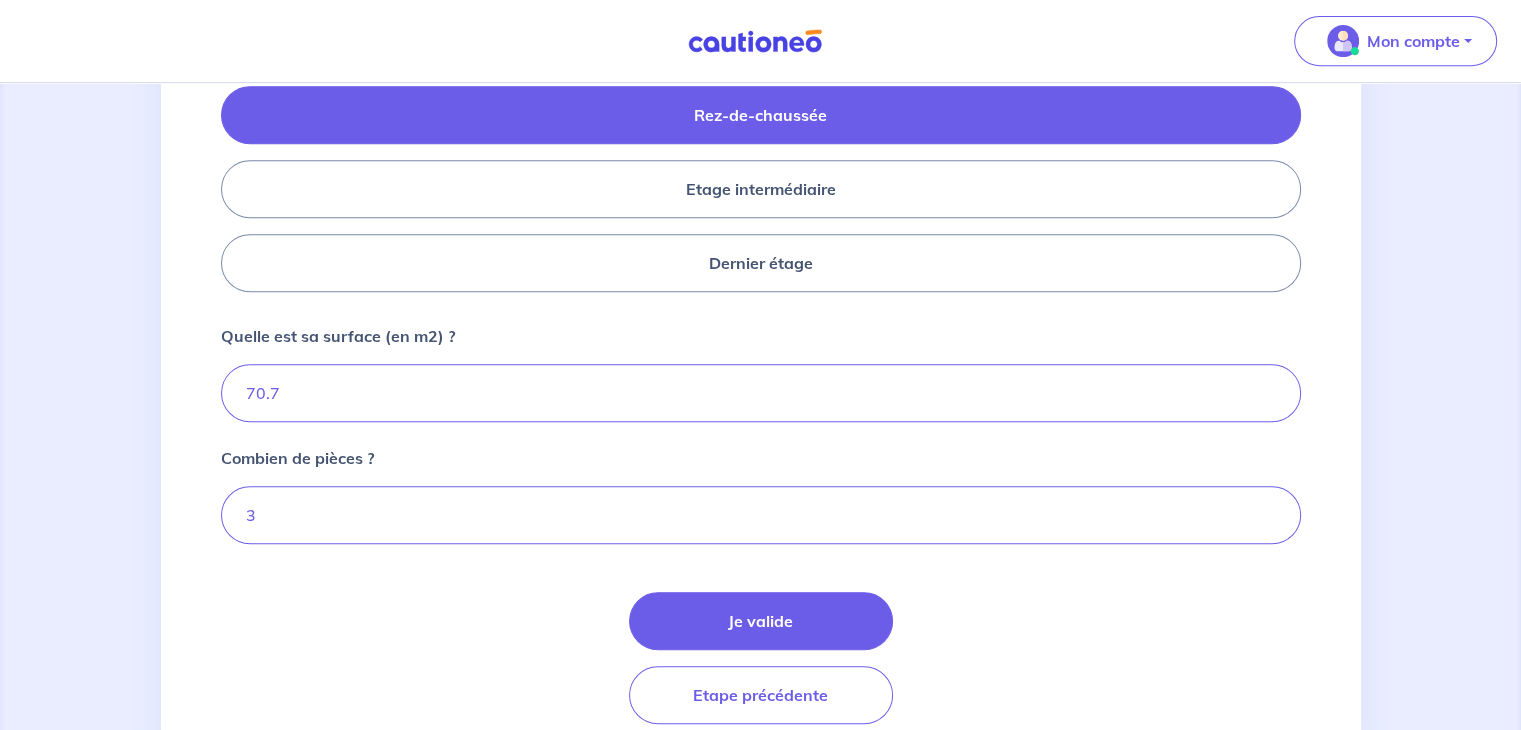 click on "De quel type de bail s’agit-il ? Bail meublé Bail vide De quel type de location s’agit-il ? Maison Appartement Où se trouve l’appartement dans l’immeuble ? Rez-de-chaussée Etage intermédiaire Dernier étage Quelle est sa surface (en m2) ? 70.7 Combien de pièces ? 3 Je valide Etape précédente" at bounding box center (761, 145) 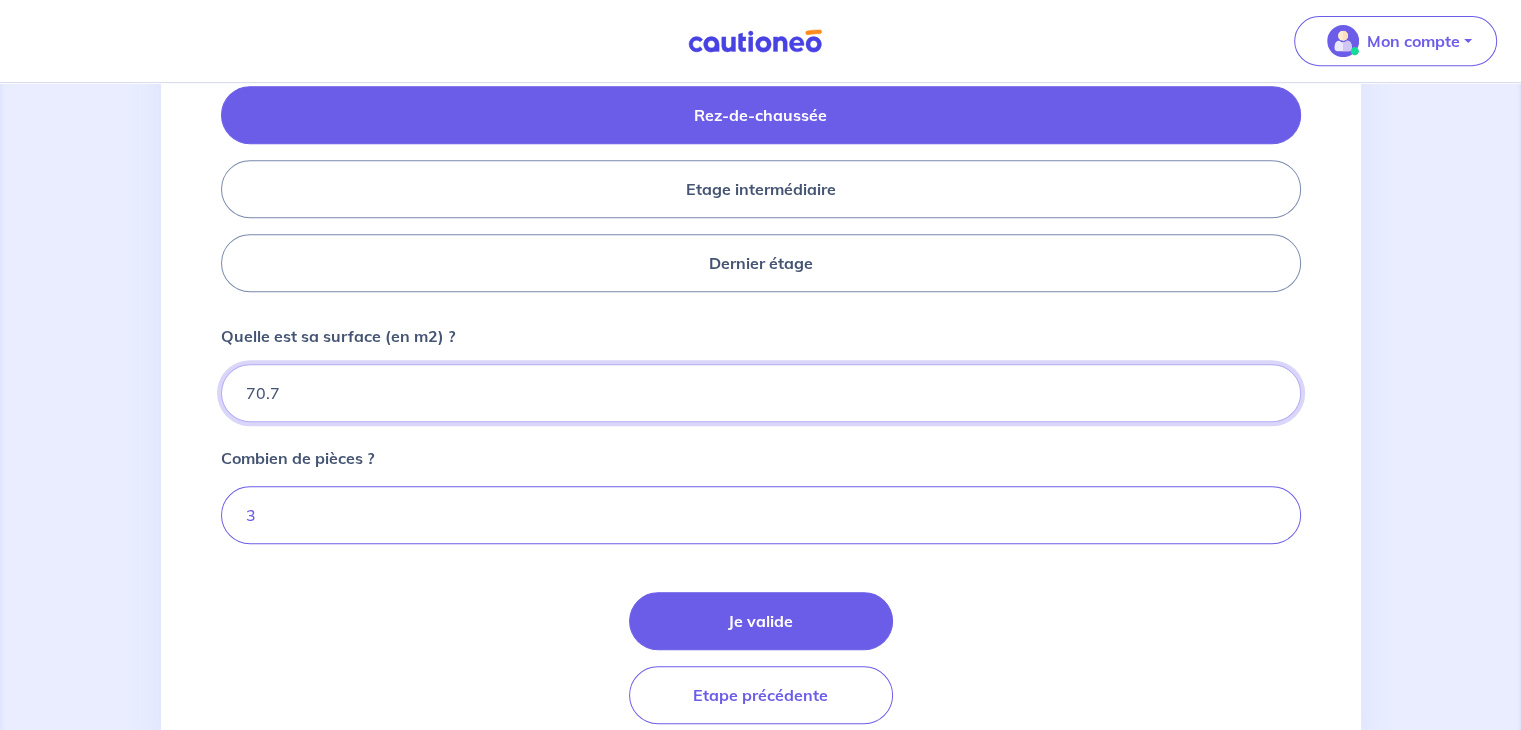 click on "70.7" at bounding box center [761, 393] 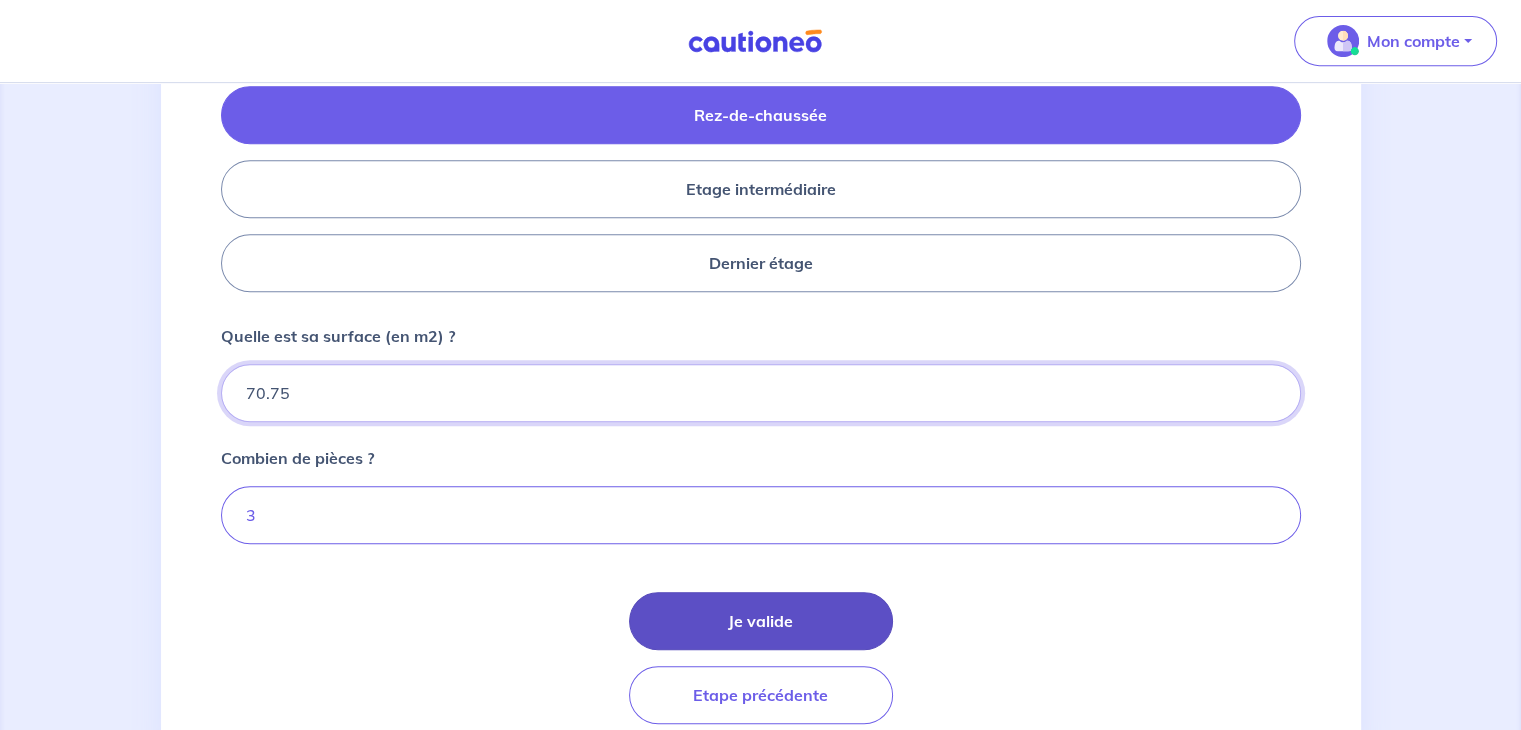 type on "70.75" 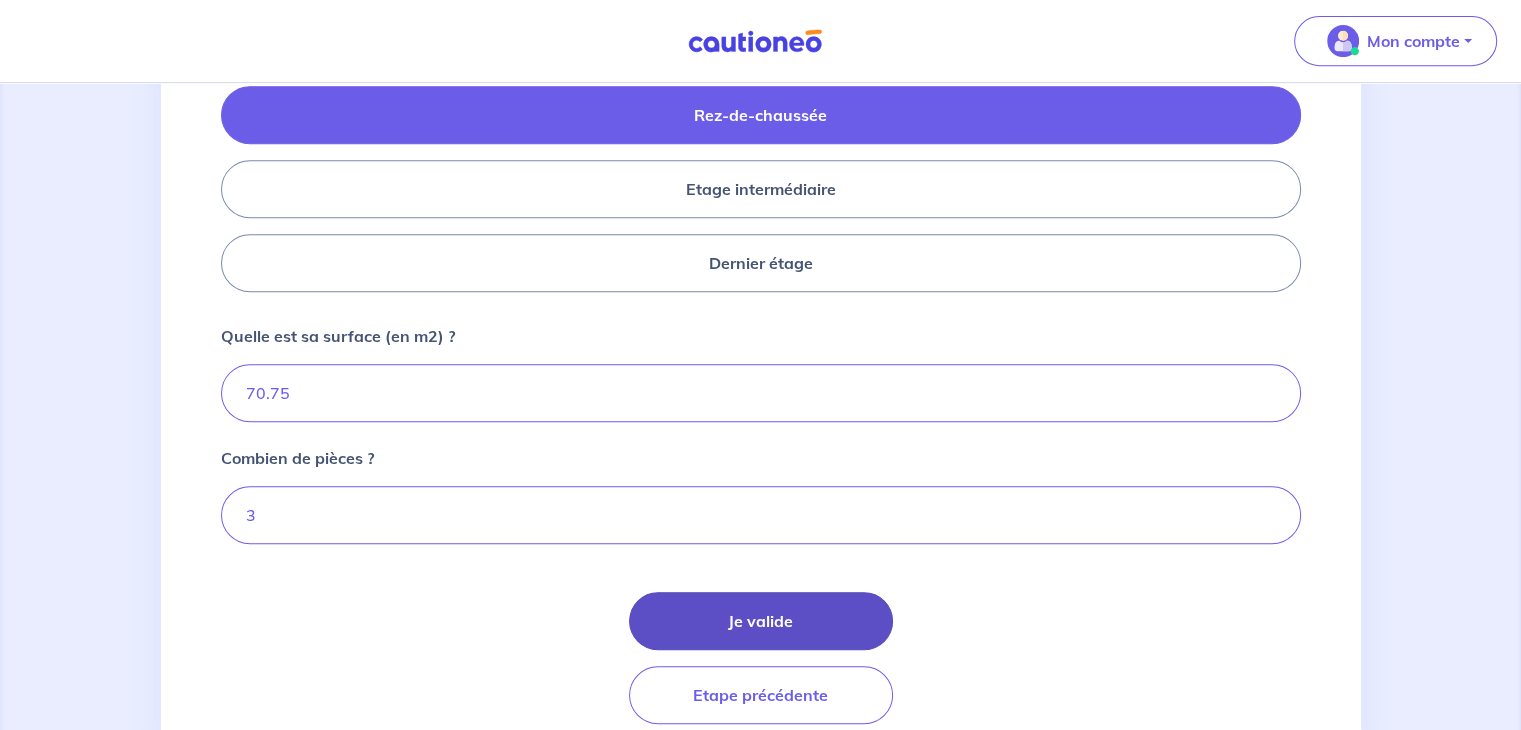 click on "Je valide" at bounding box center [761, 621] 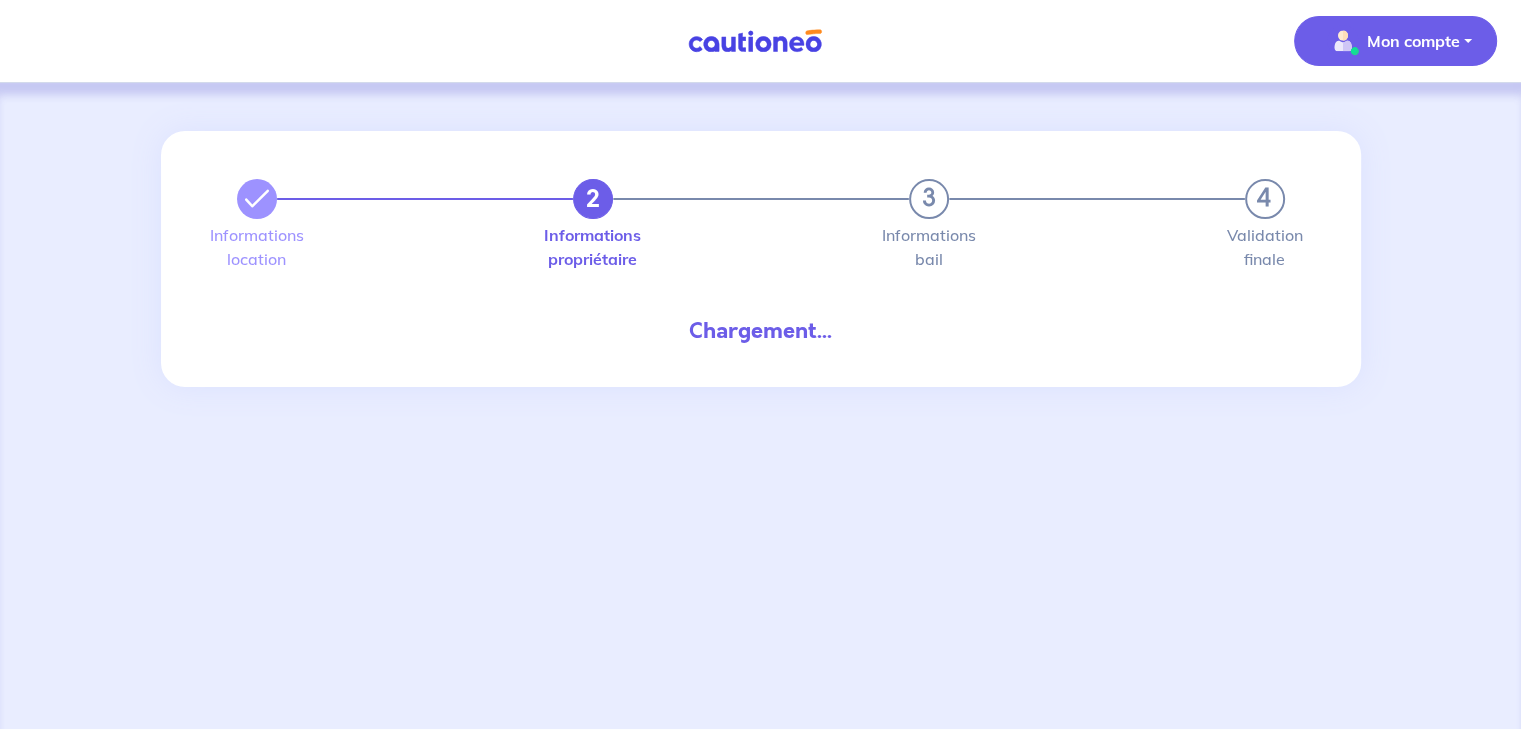 scroll, scrollTop: 0, scrollLeft: 0, axis: both 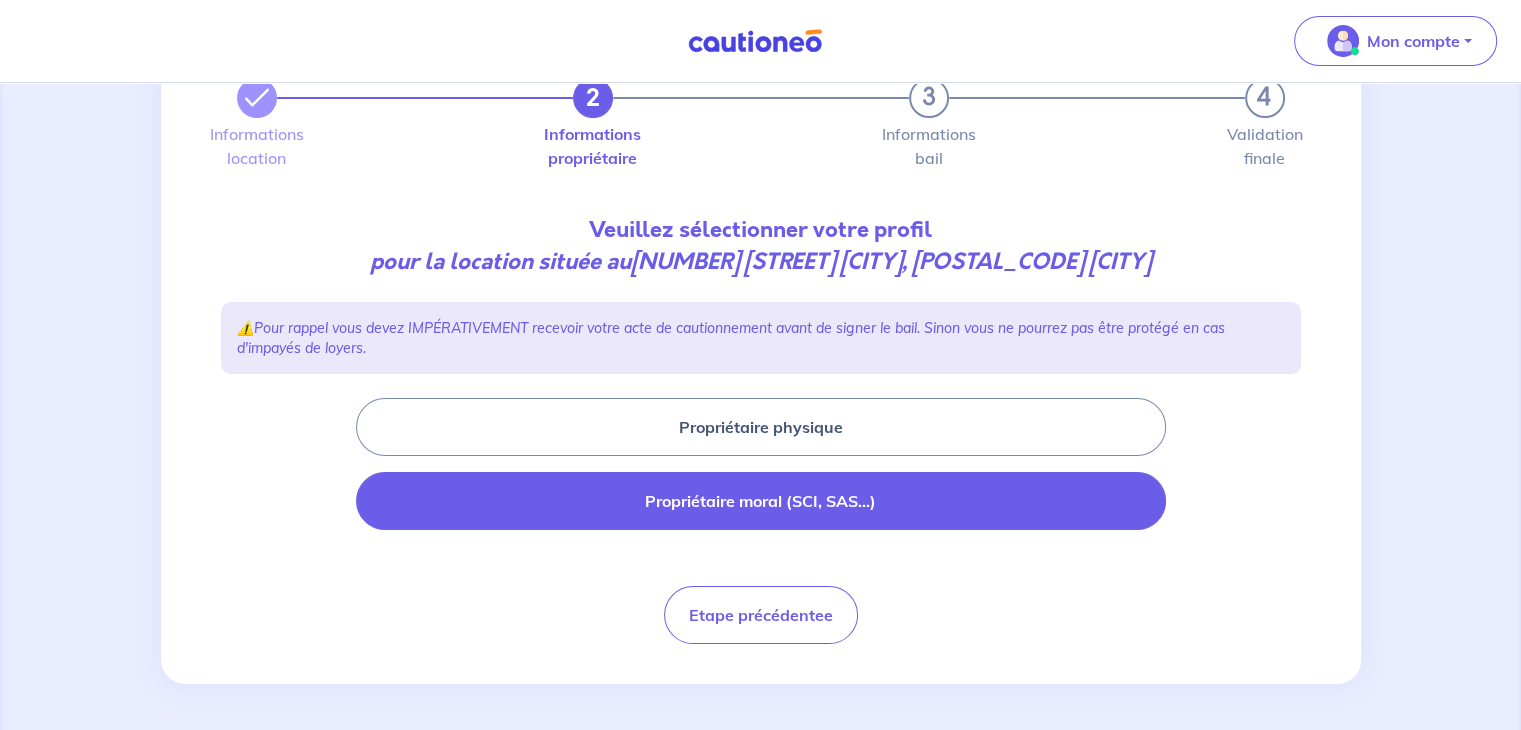 click on "Propriétaire moral  (SCI, SAS...)" at bounding box center [761, 501] 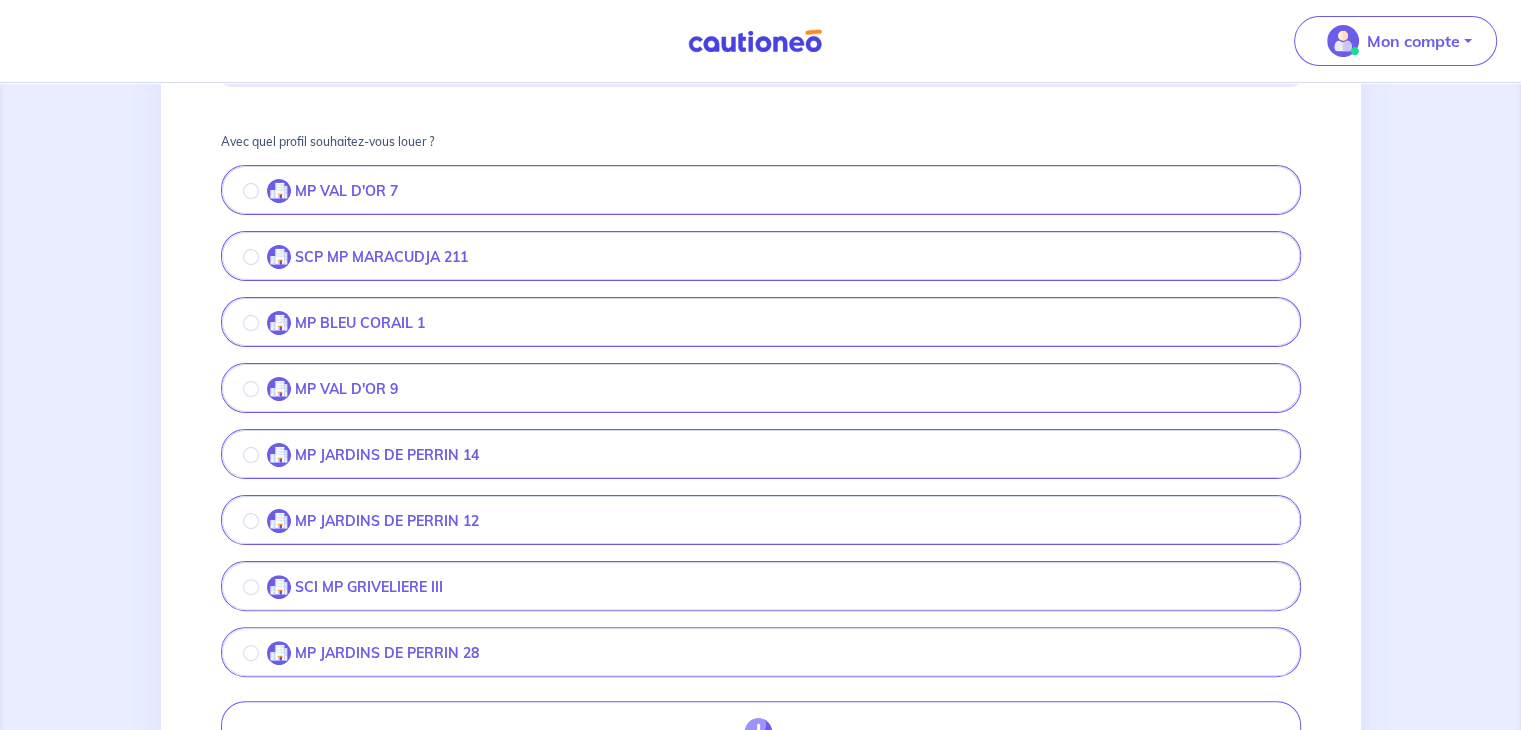 scroll, scrollTop: 400, scrollLeft: 0, axis: vertical 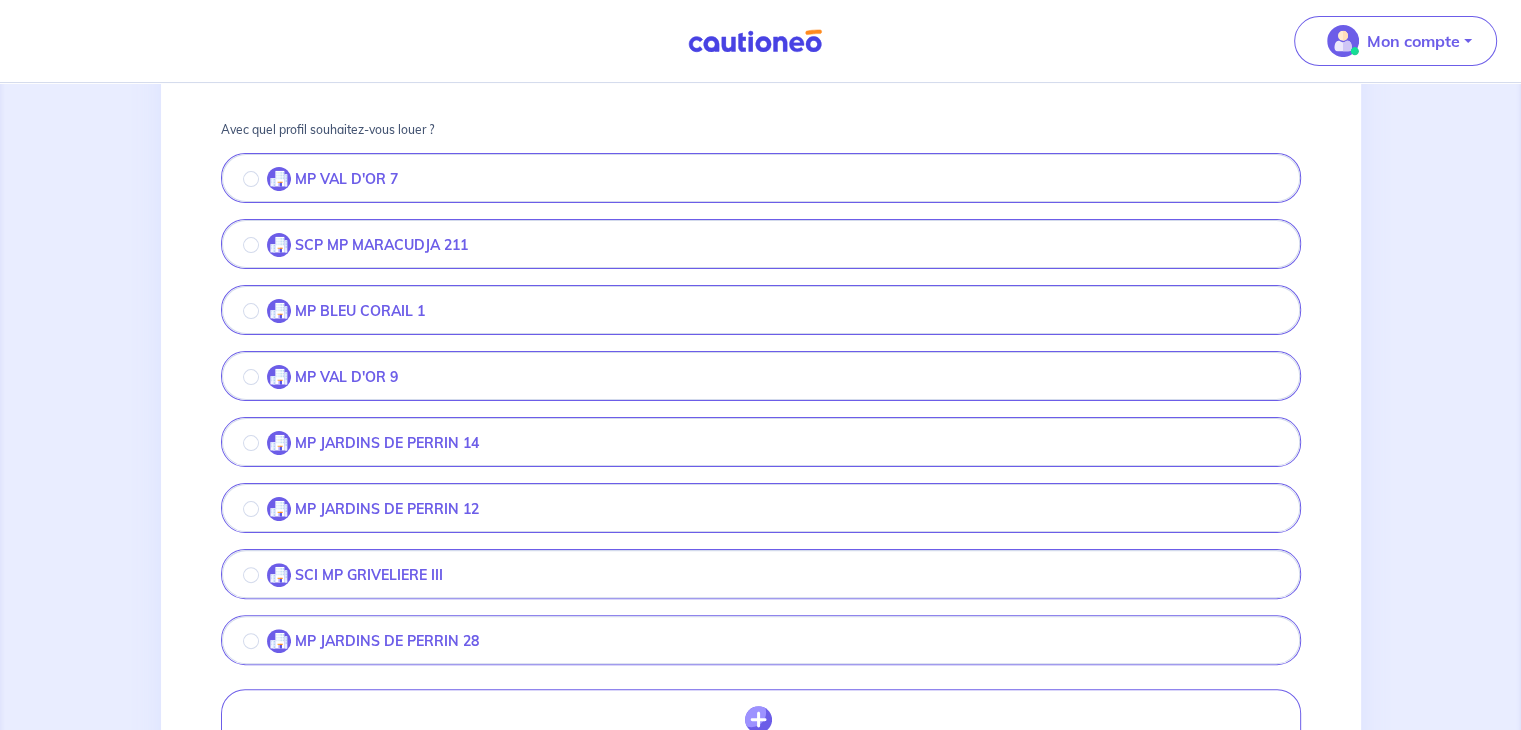 click on "MP JARDINS DE PERRIN 14" at bounding box center [320, 179] 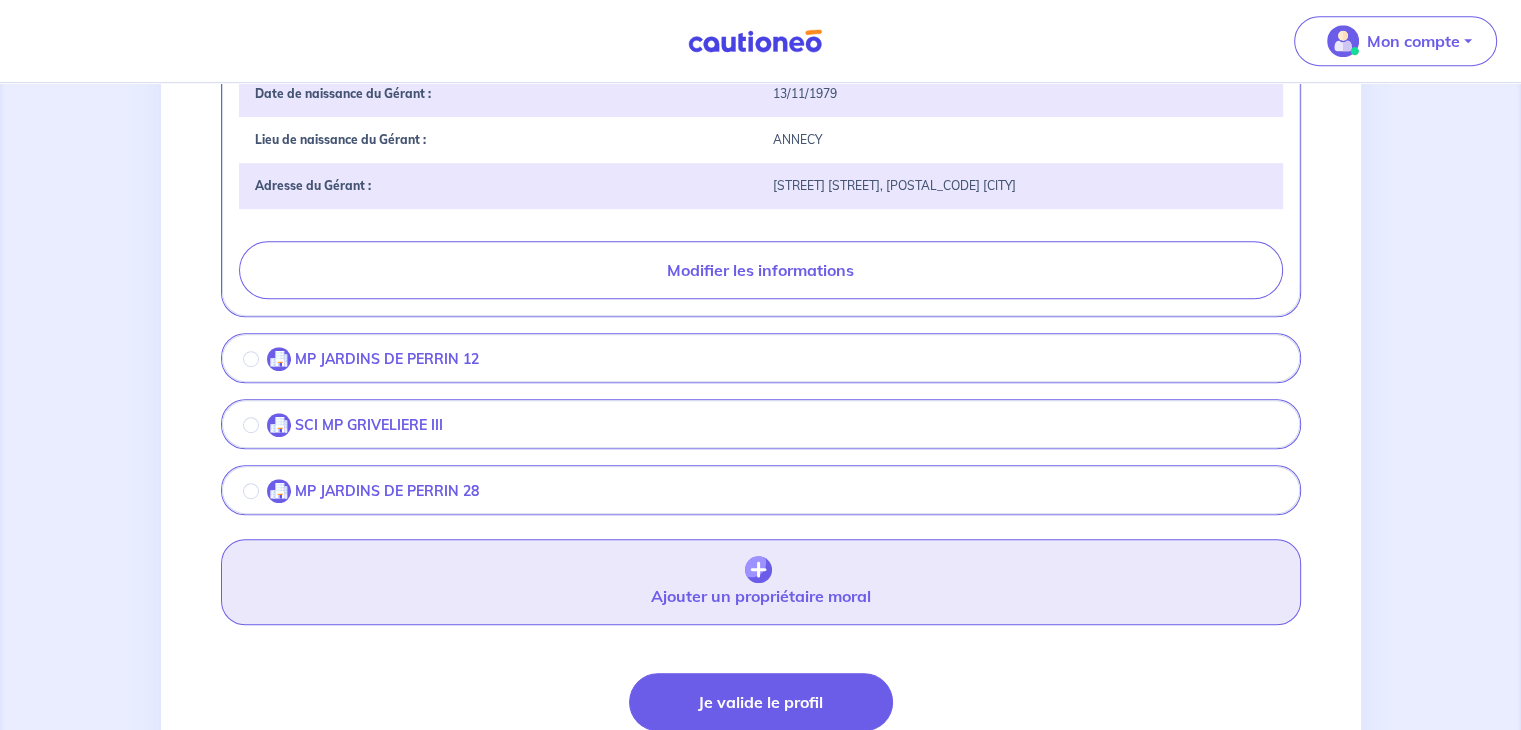scroll, scrollTop: 1100, scrollLeft: 0, axis: vertical 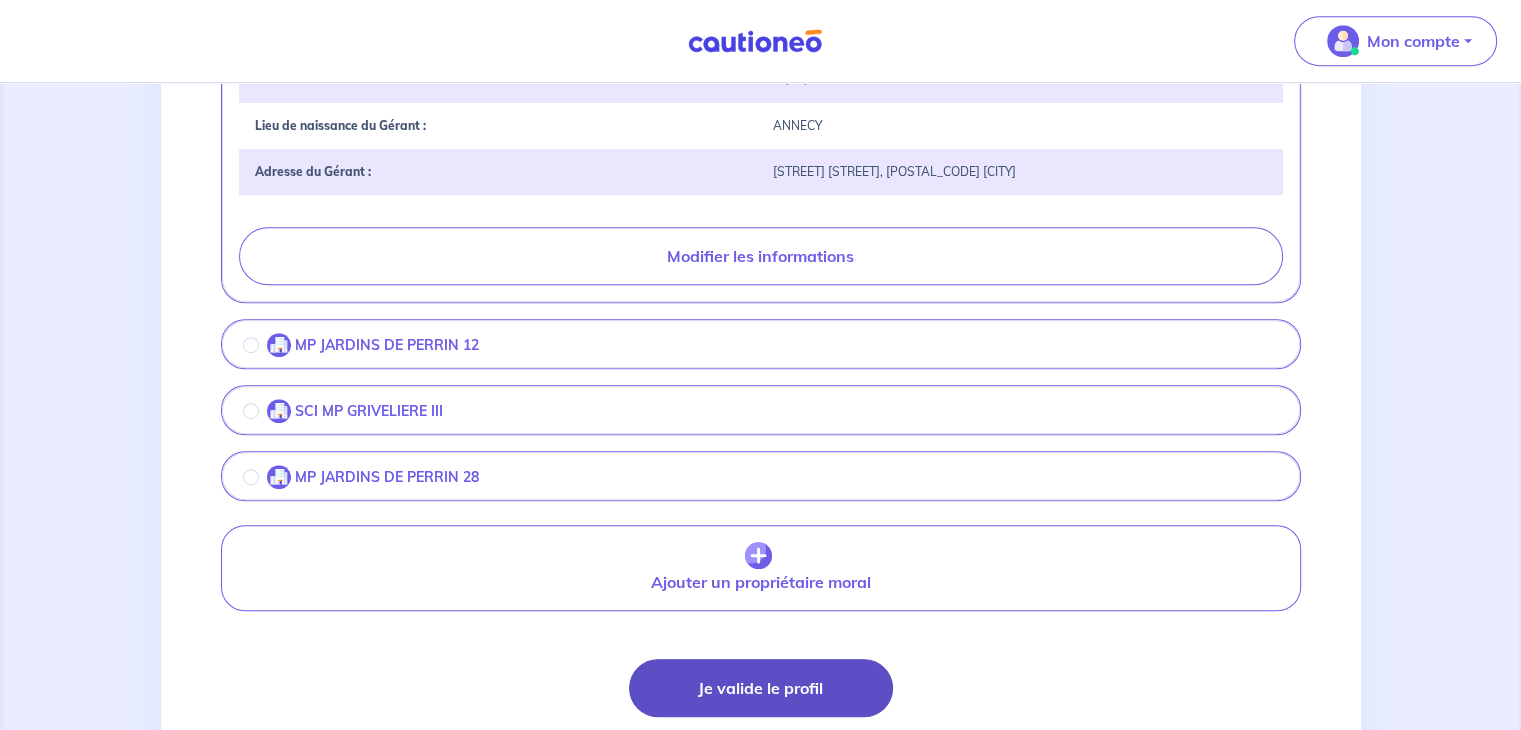 click on "Je valide le profil" at bounding box center (761, 688) 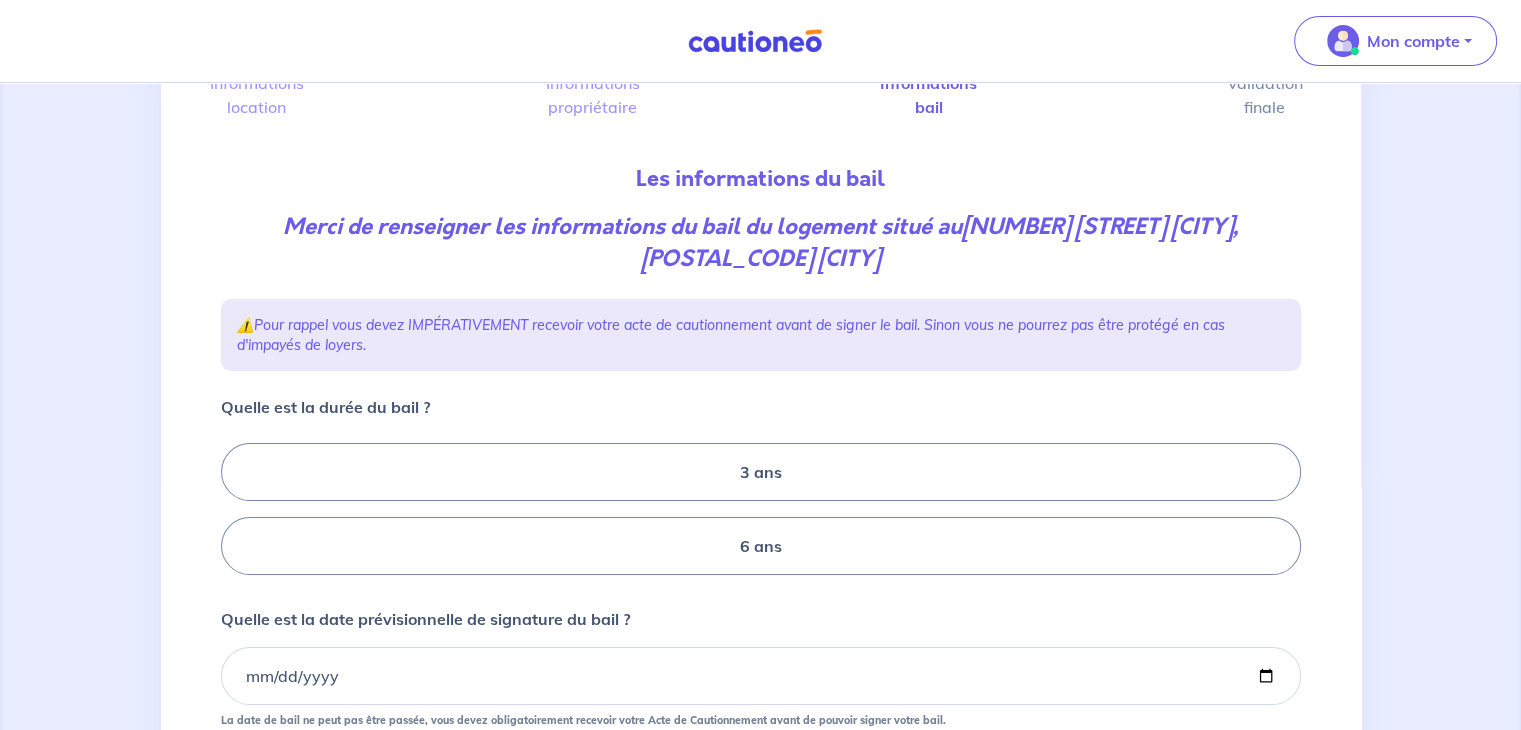 scroll, scrollTop: 200, scrollLeft: 0, axis: vertical 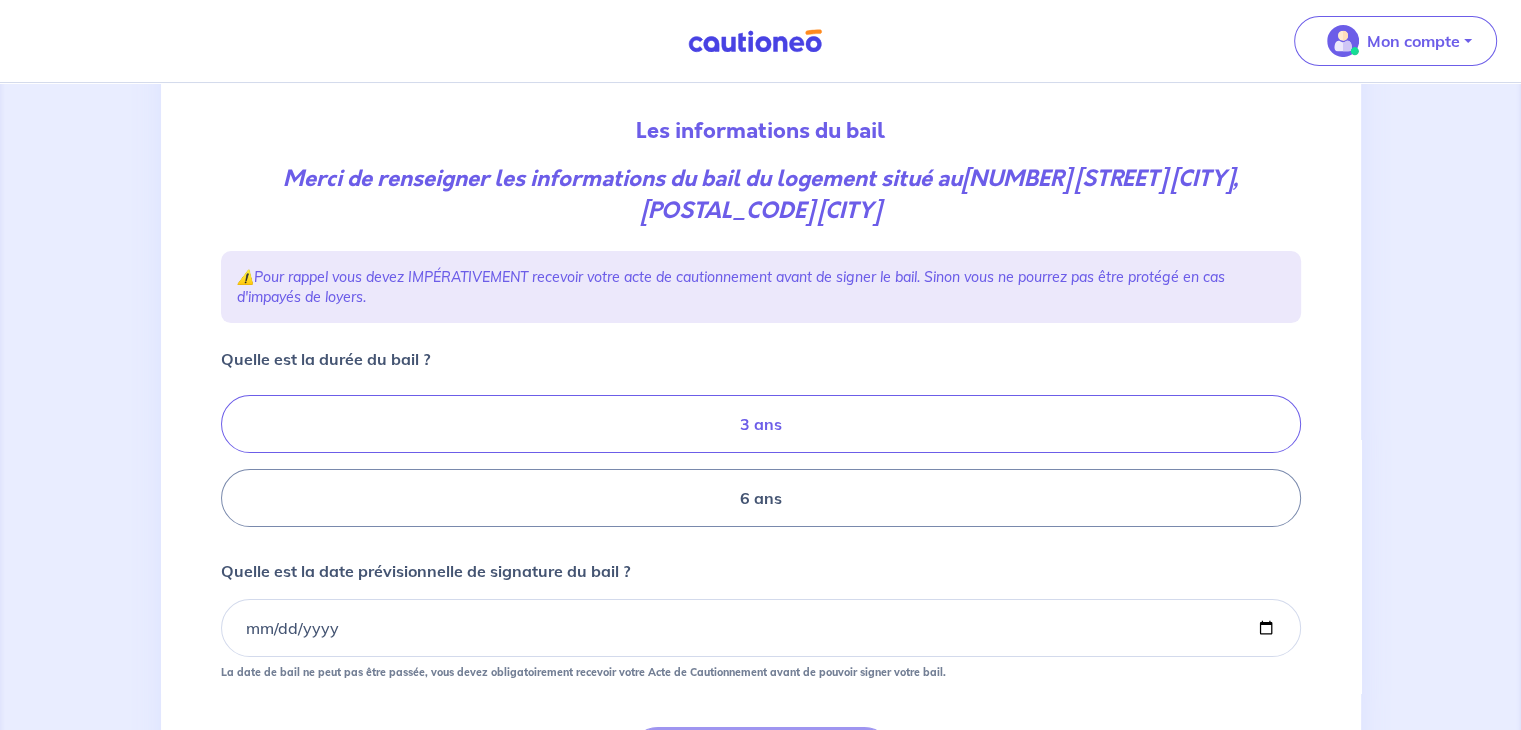 click on "3 ans" at bounding box center [761, 424] 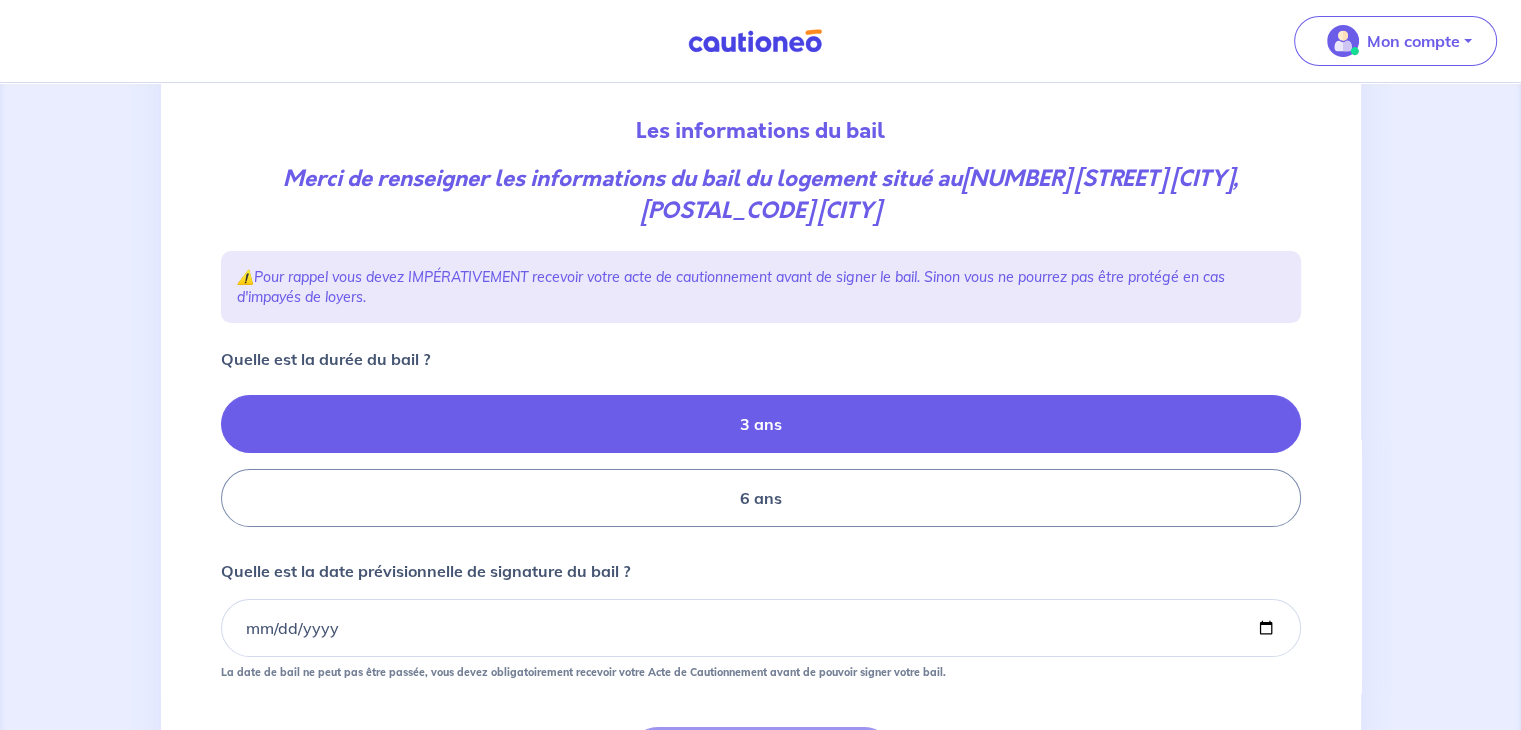 radio on "true" 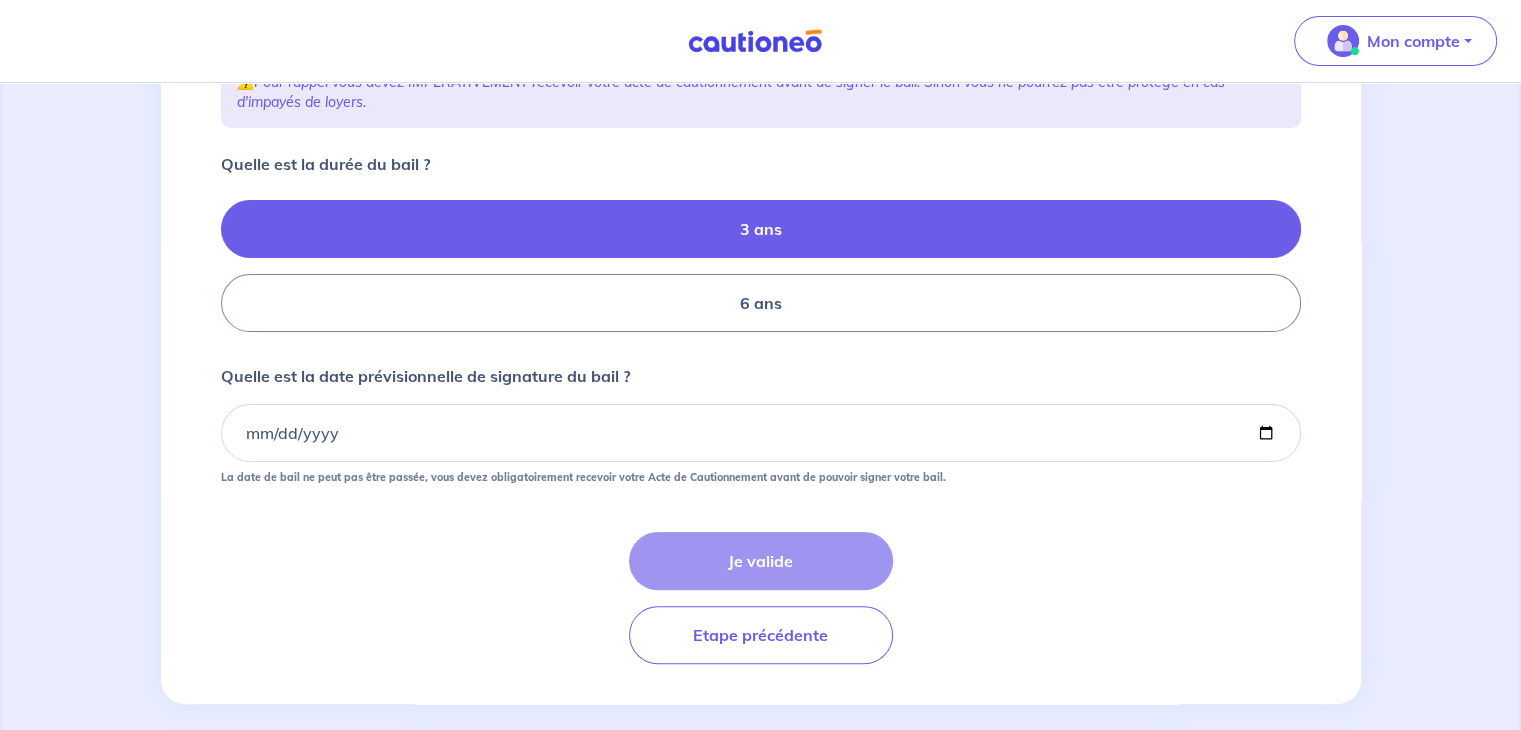scroll, scrollTop: 400, scrollLeft: 0, axis: vertical 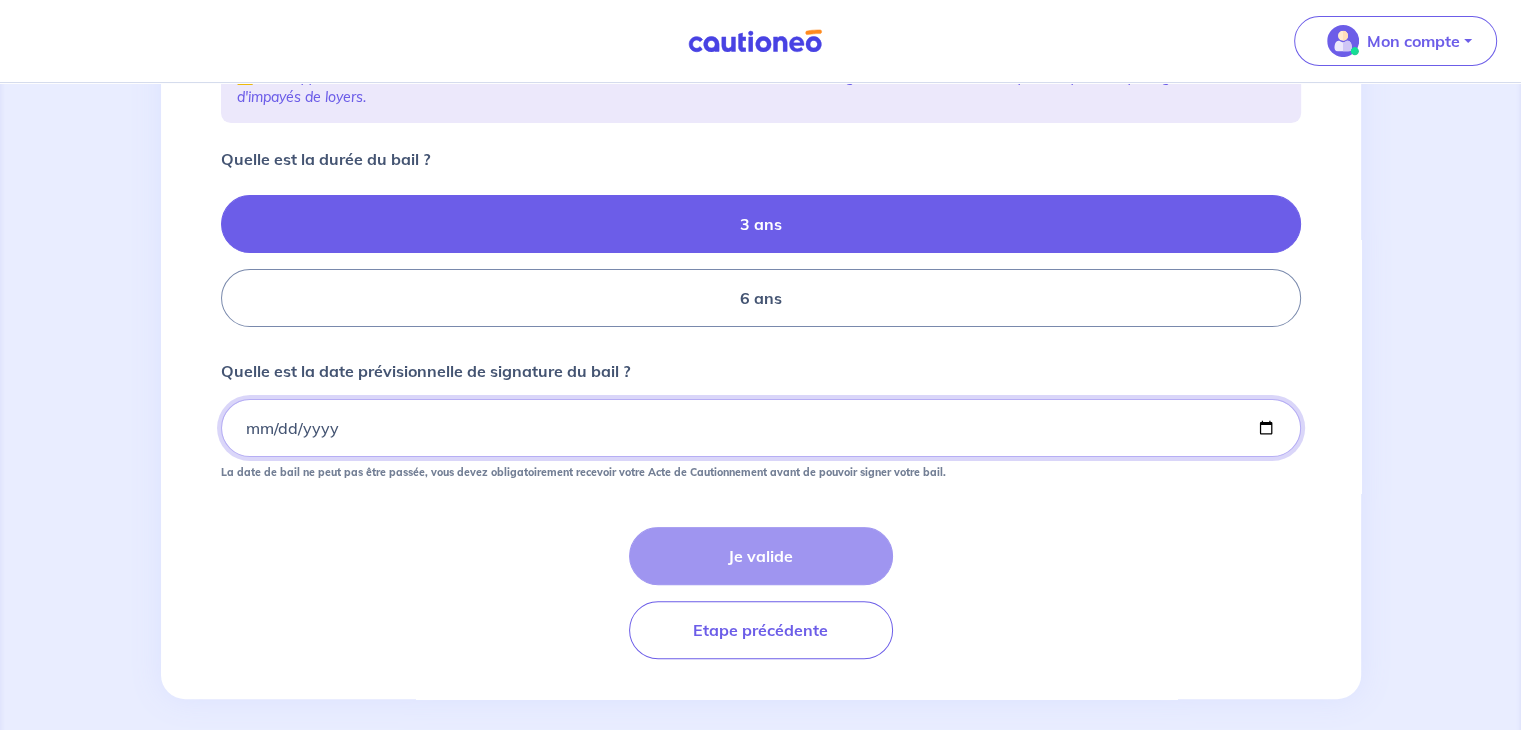 click on "Quelle est la date prévisionnelle de signature du bail ?" at bounding box center [761, 428] 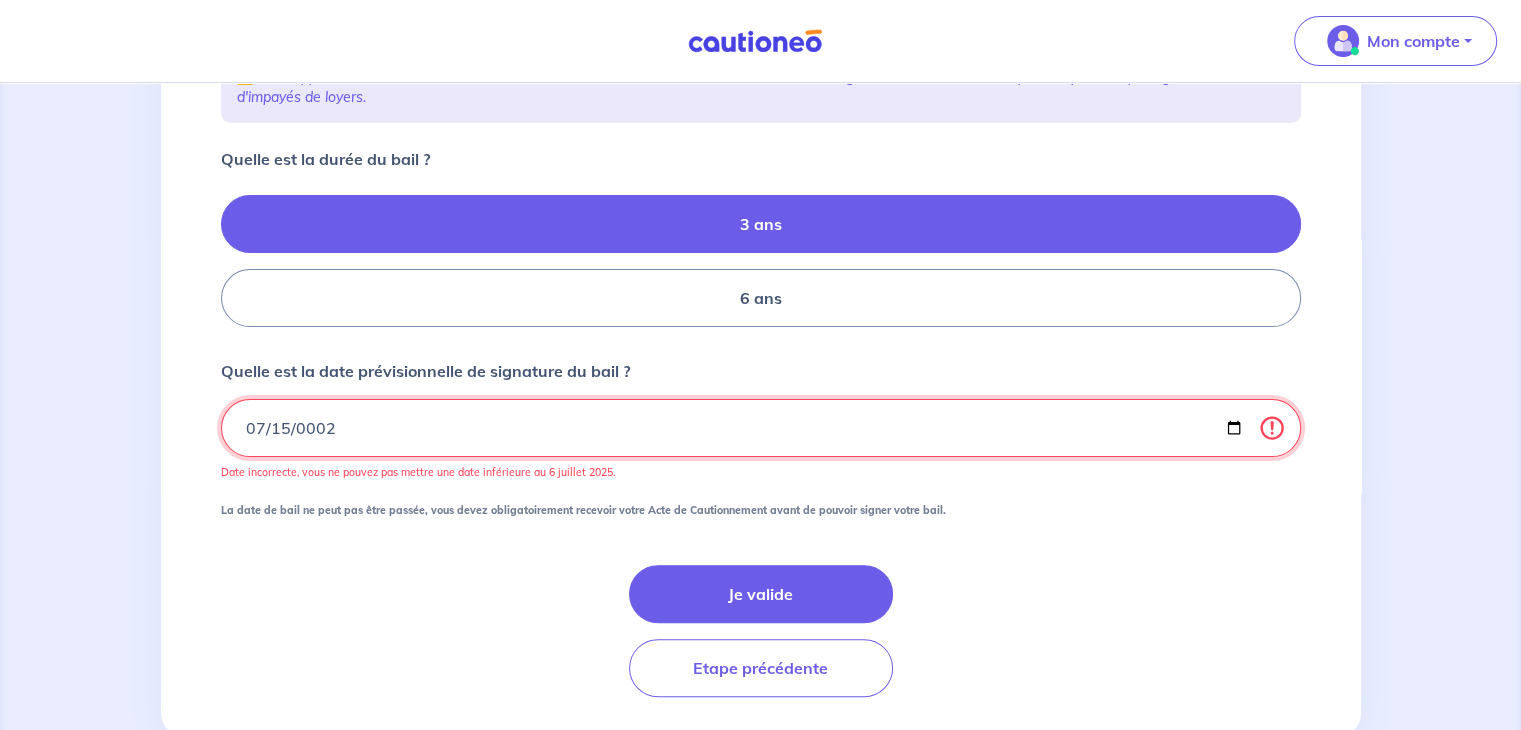 type on "0020-07-15" 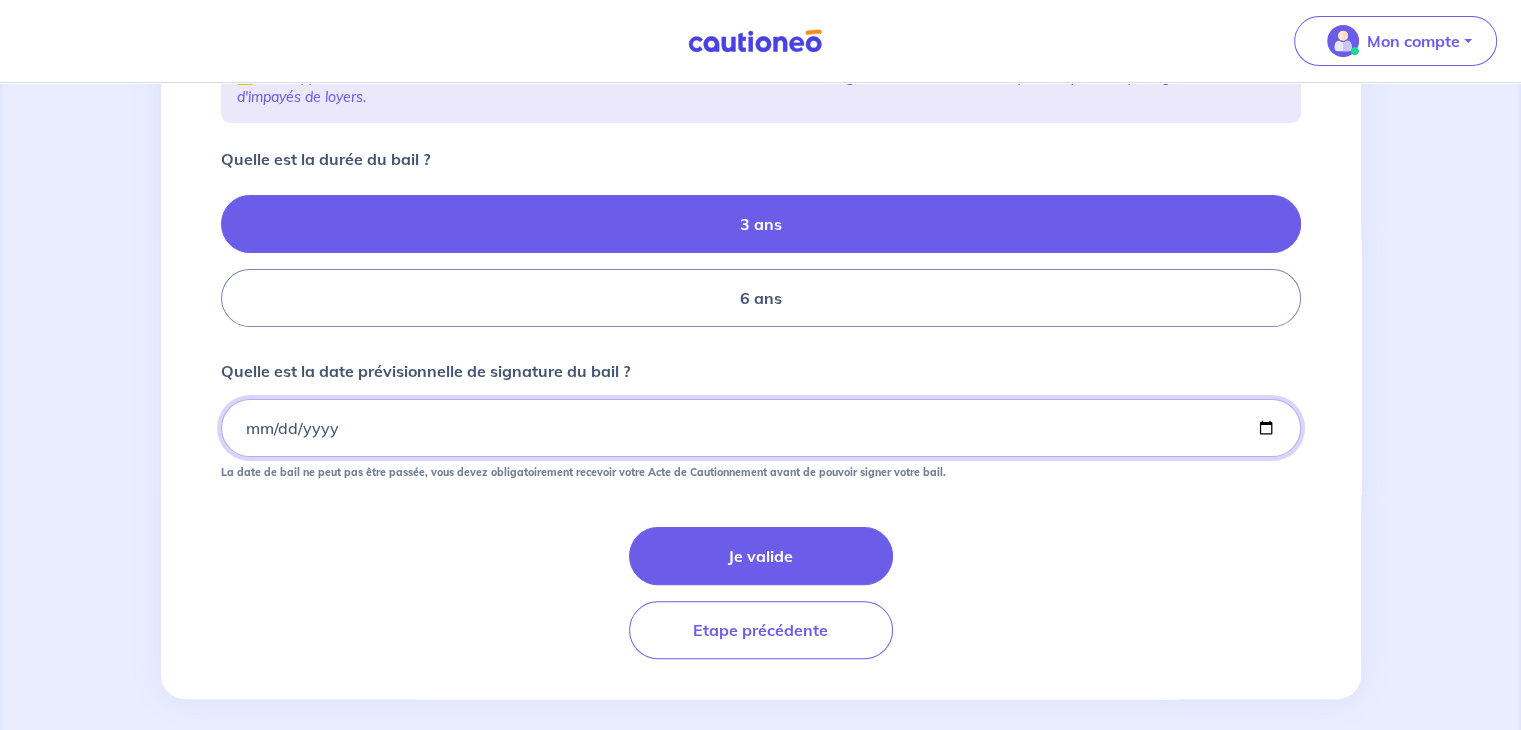 type on "0020-07-08" 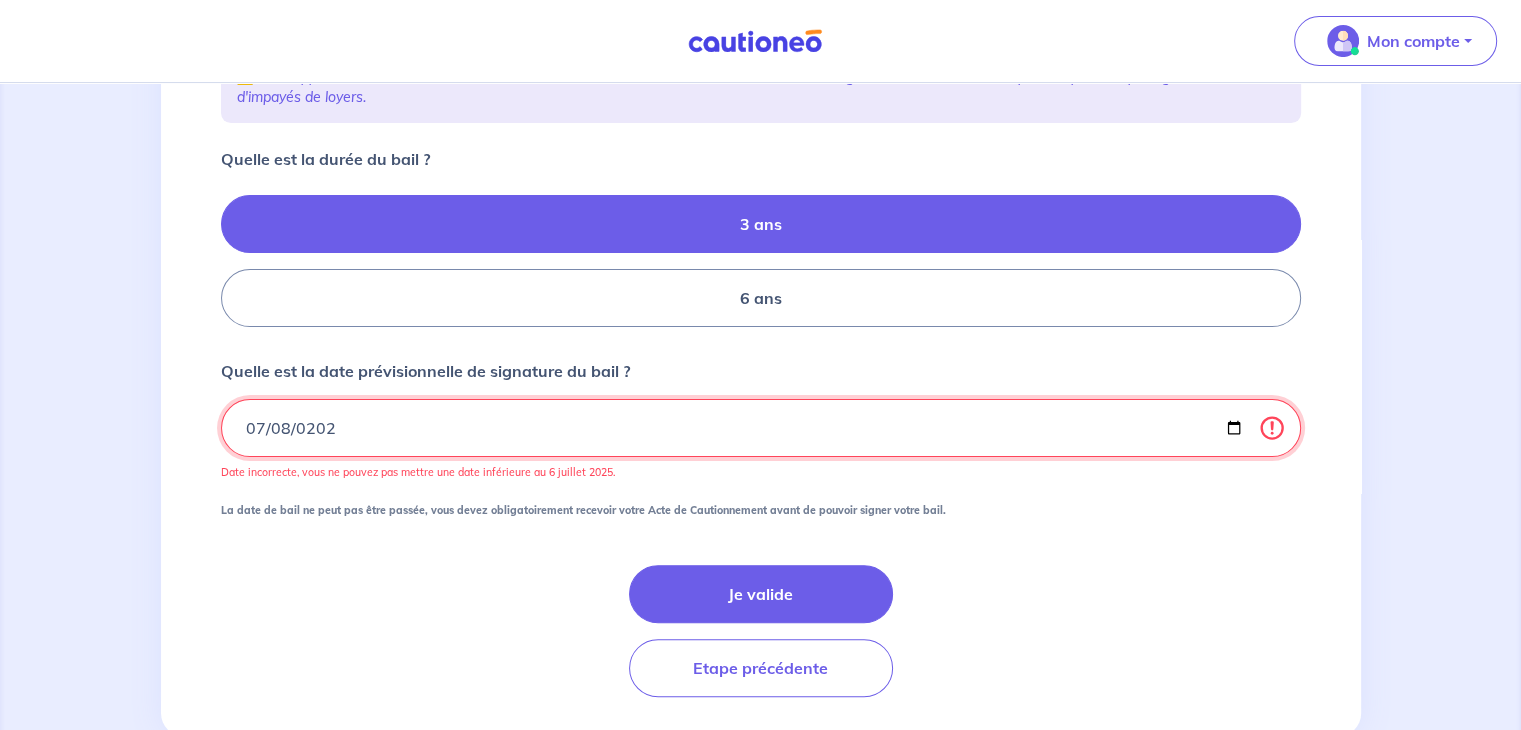 type on "2025-07-08" 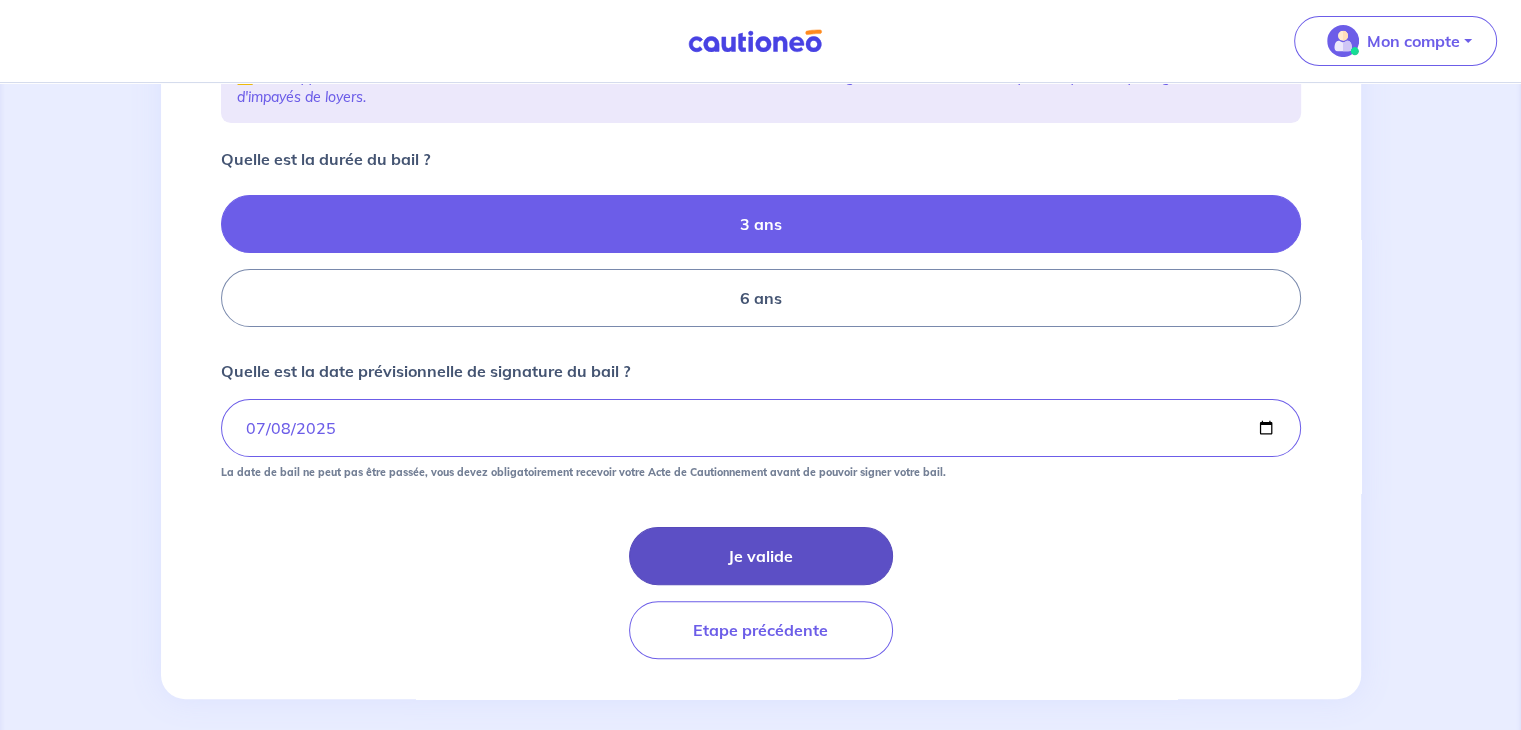 click on "Je valide" at bounding box center [761, 556] 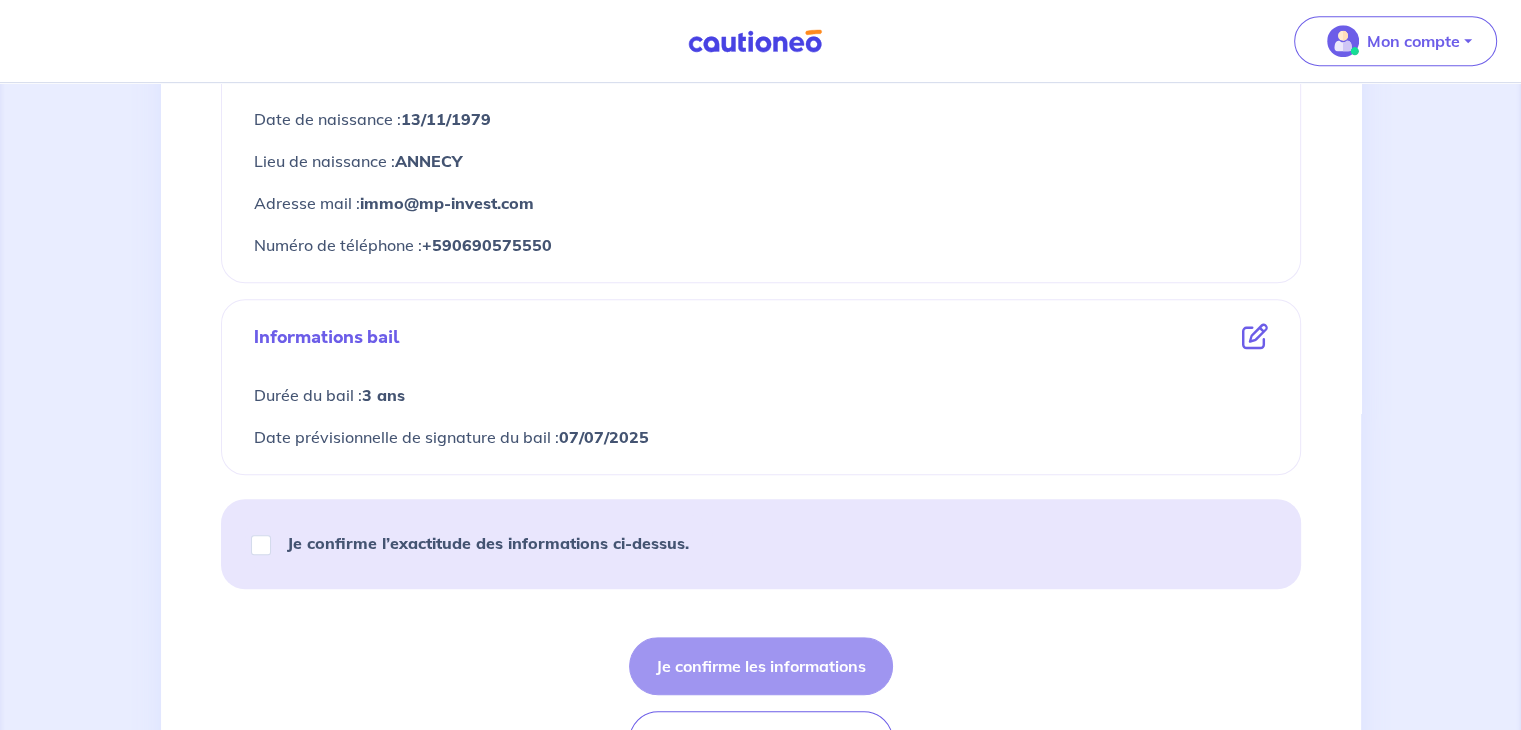 scroll, scrollTop: 1000, scrollLeft: 0, axis: vertical 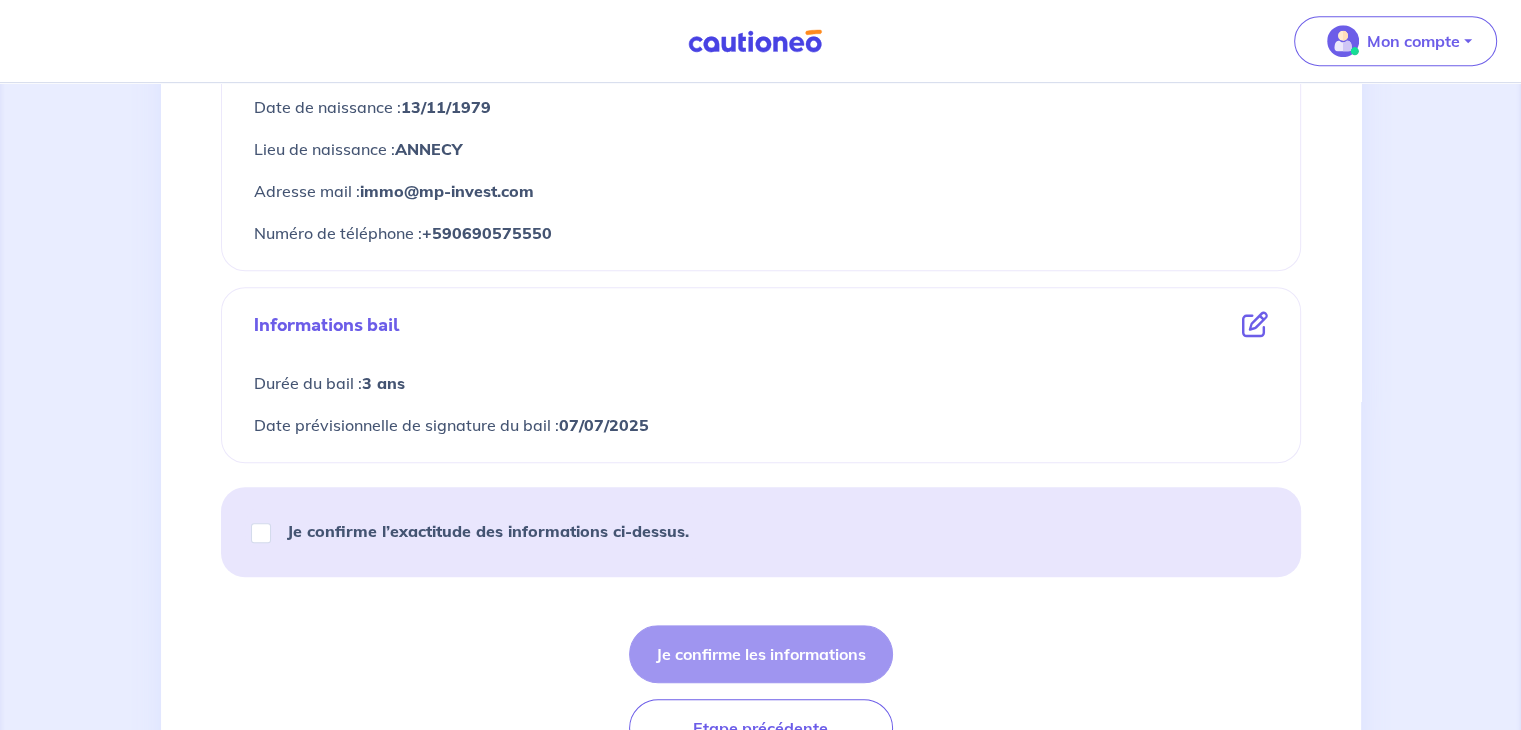 click on "Je confirme l’exactitude des informations ci-dessus." at bounding box center (488, 531) 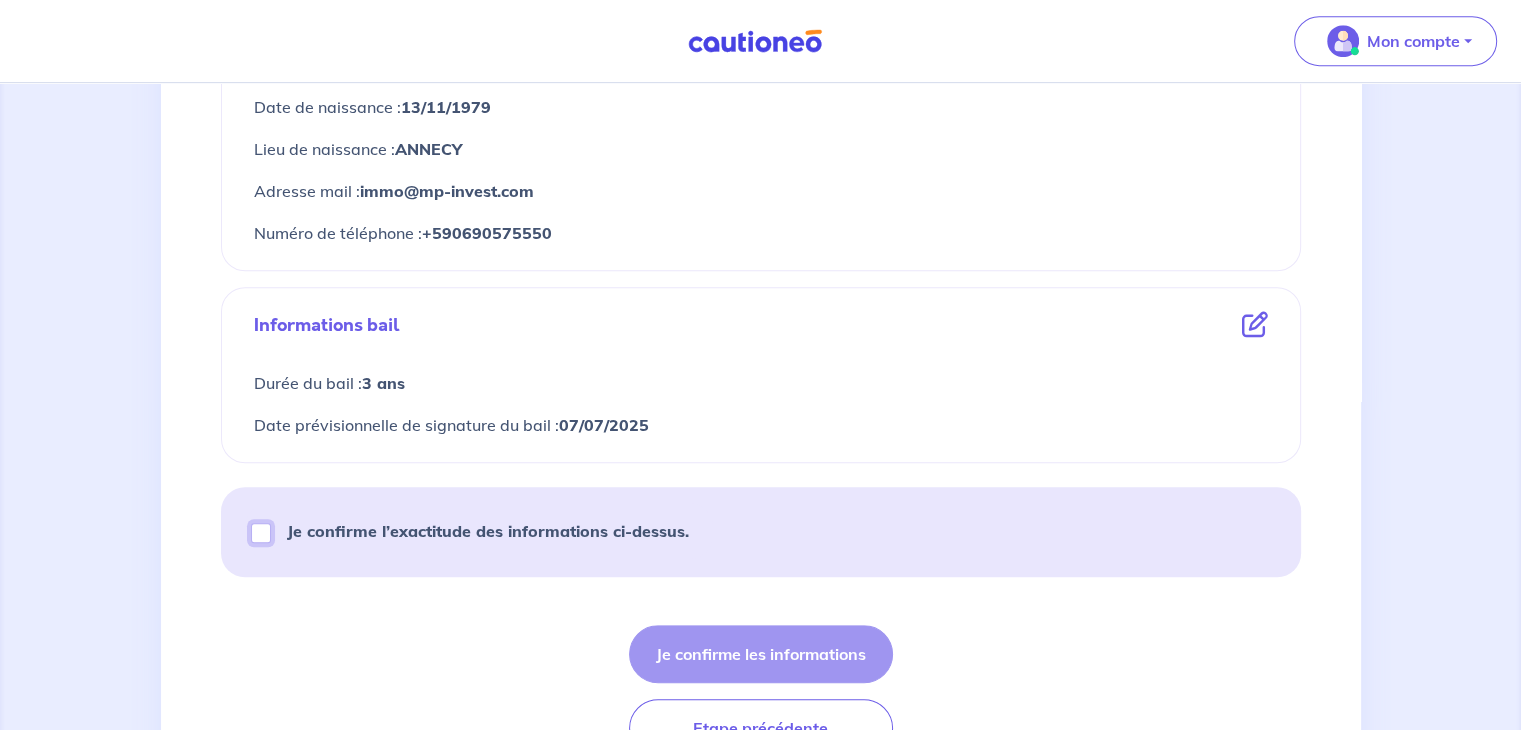 click on "Je confirme l’exactitude des informations ci-dessus." at bounding box center (261, 533) 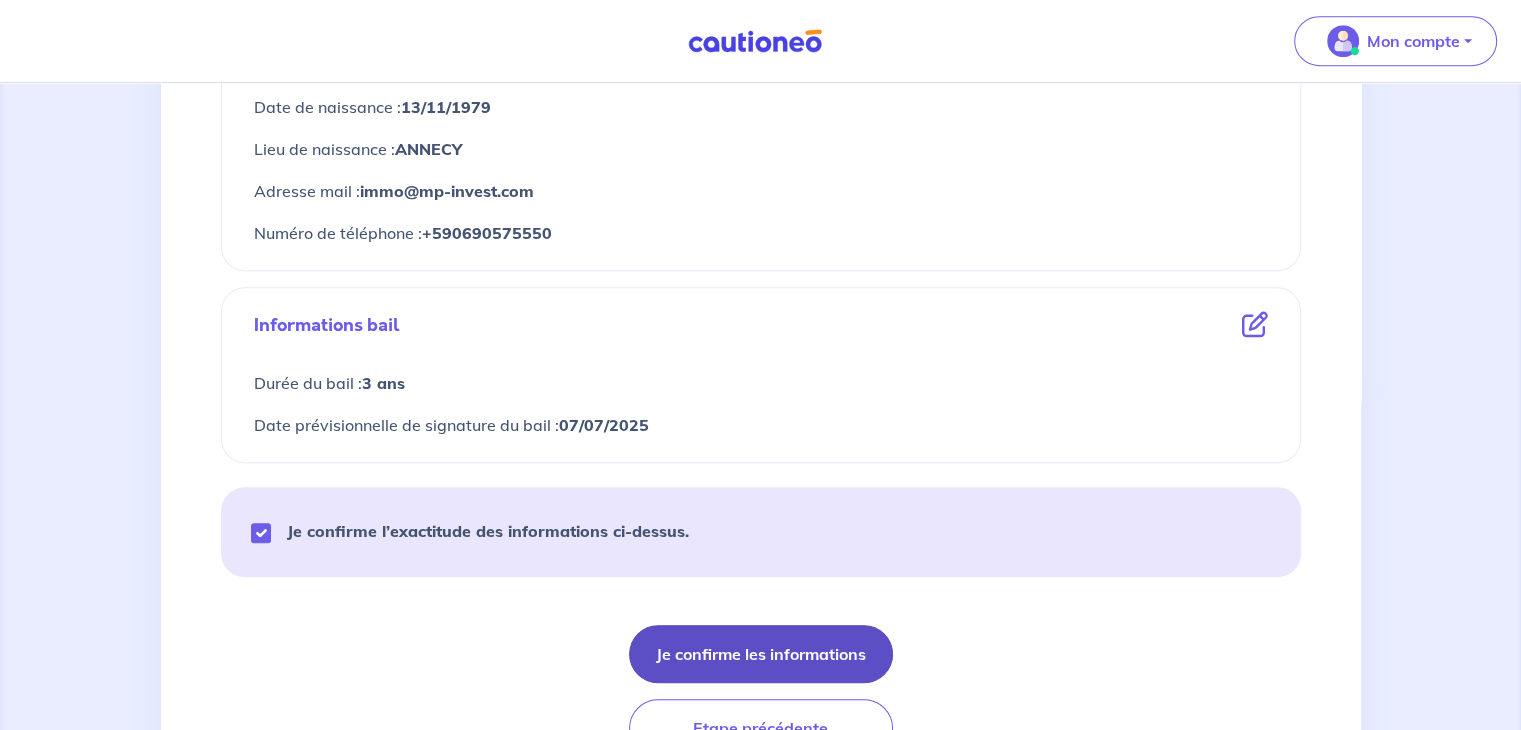 click on "Je confirme les informations" at bounding box center (761, 654) 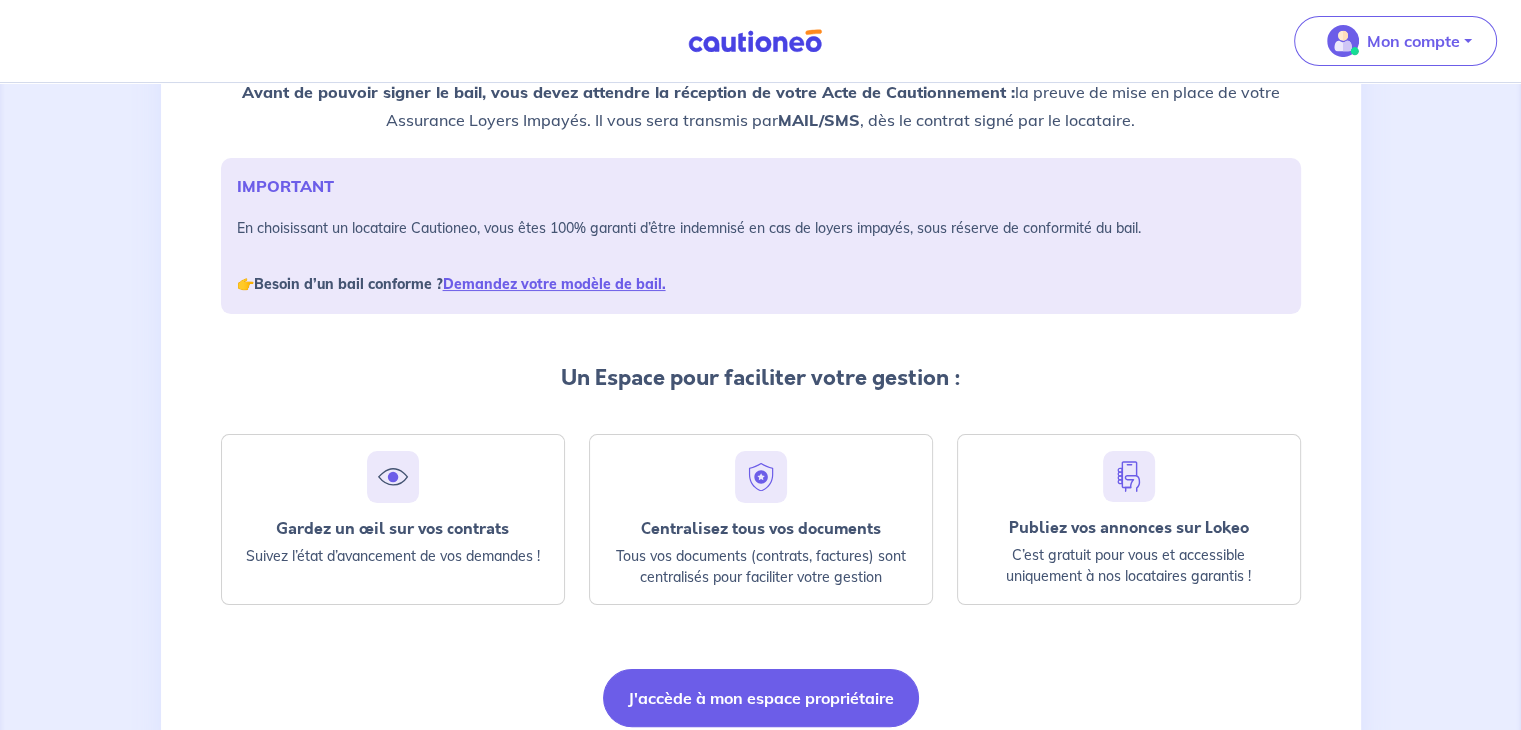 scroll, scrollTop: 309, scrollLeft: 0, axis: vertical 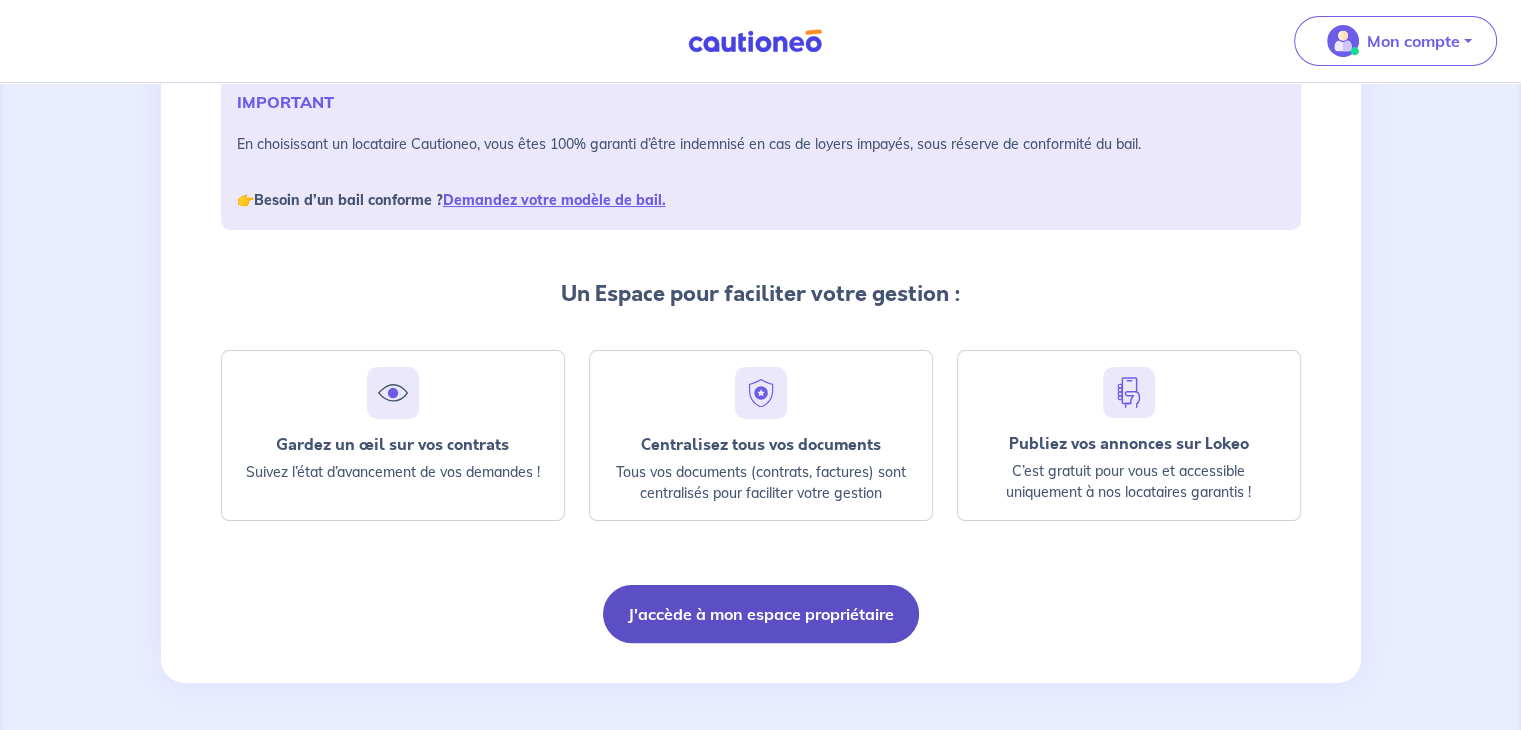 click on "J'accède à mon espace propriétaire" at bounding box center (761, 614) 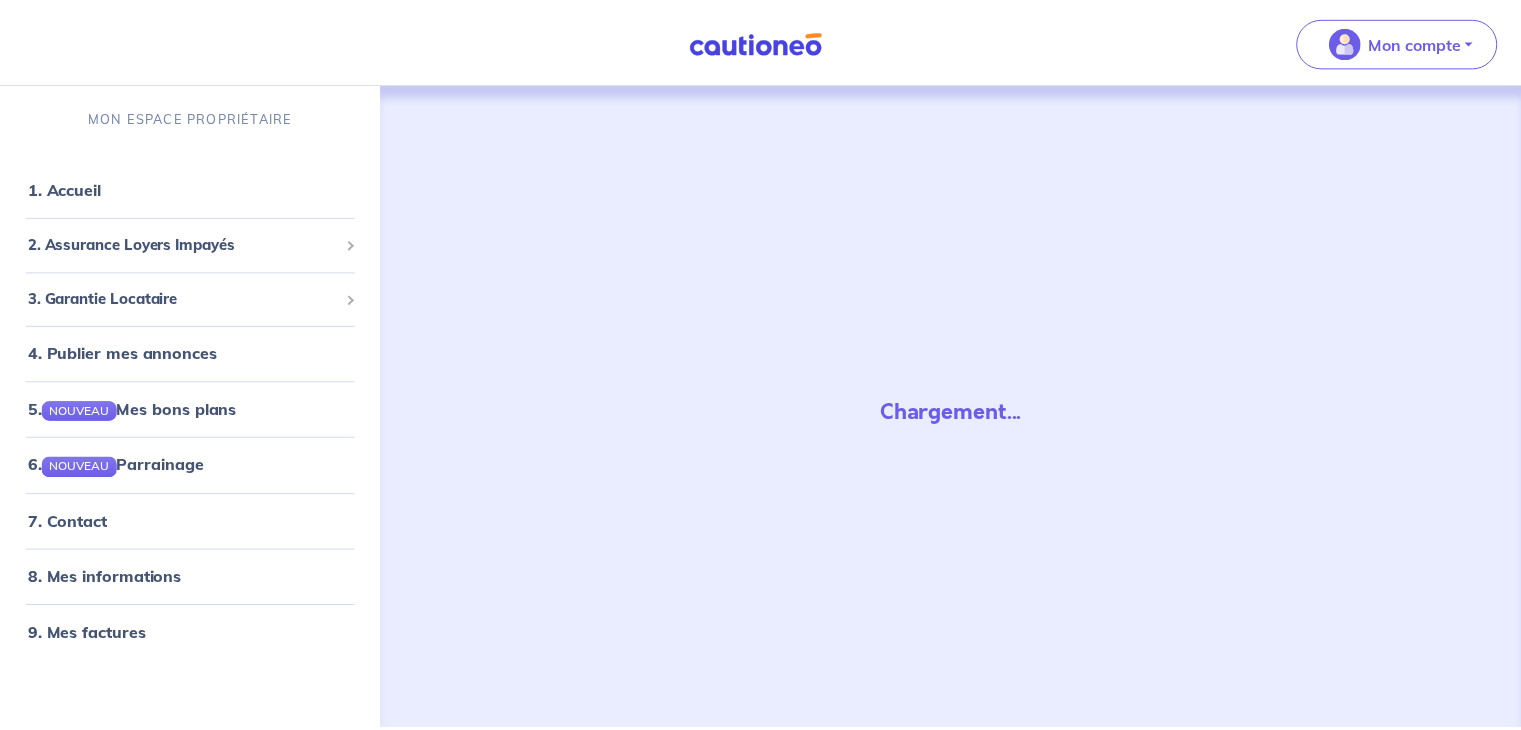 scroll, scrollTop: 0, scrollLeft: 0, axis: both 